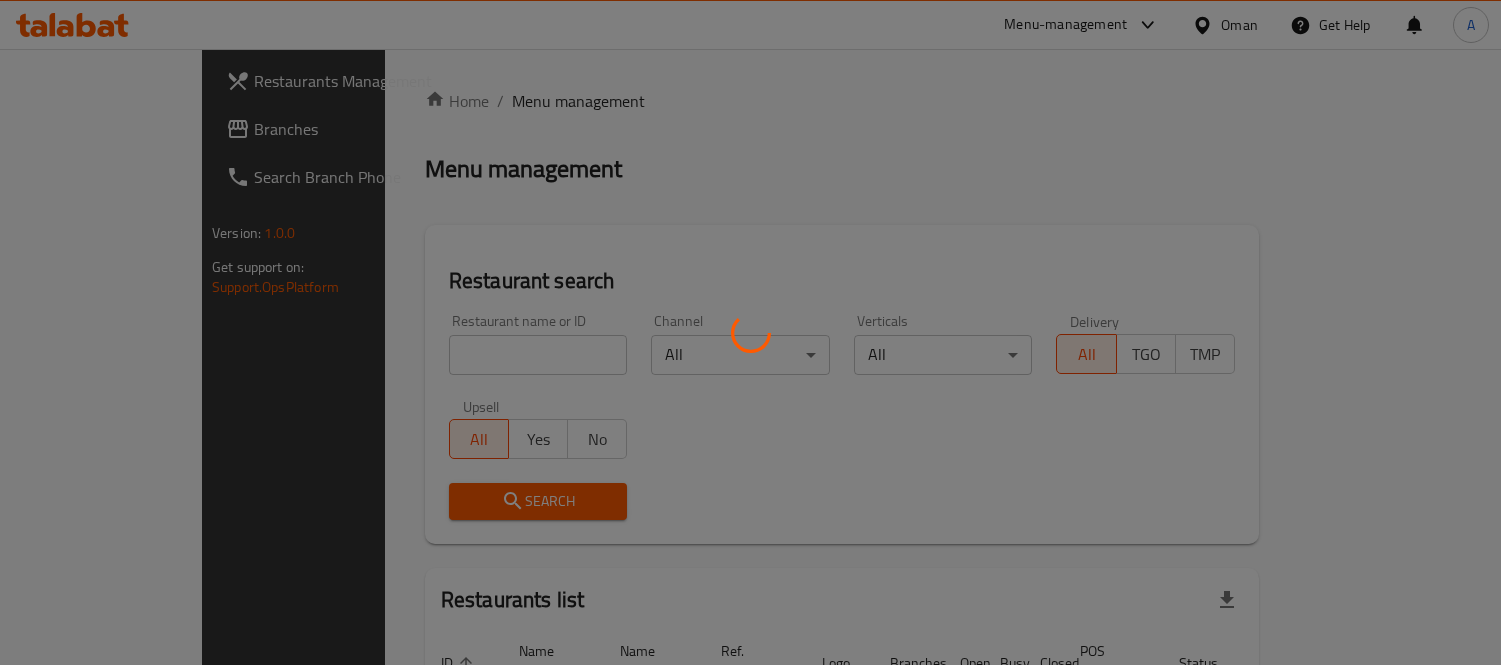scroll, scrollTop: 0, scrollLeft: 0, axis: both 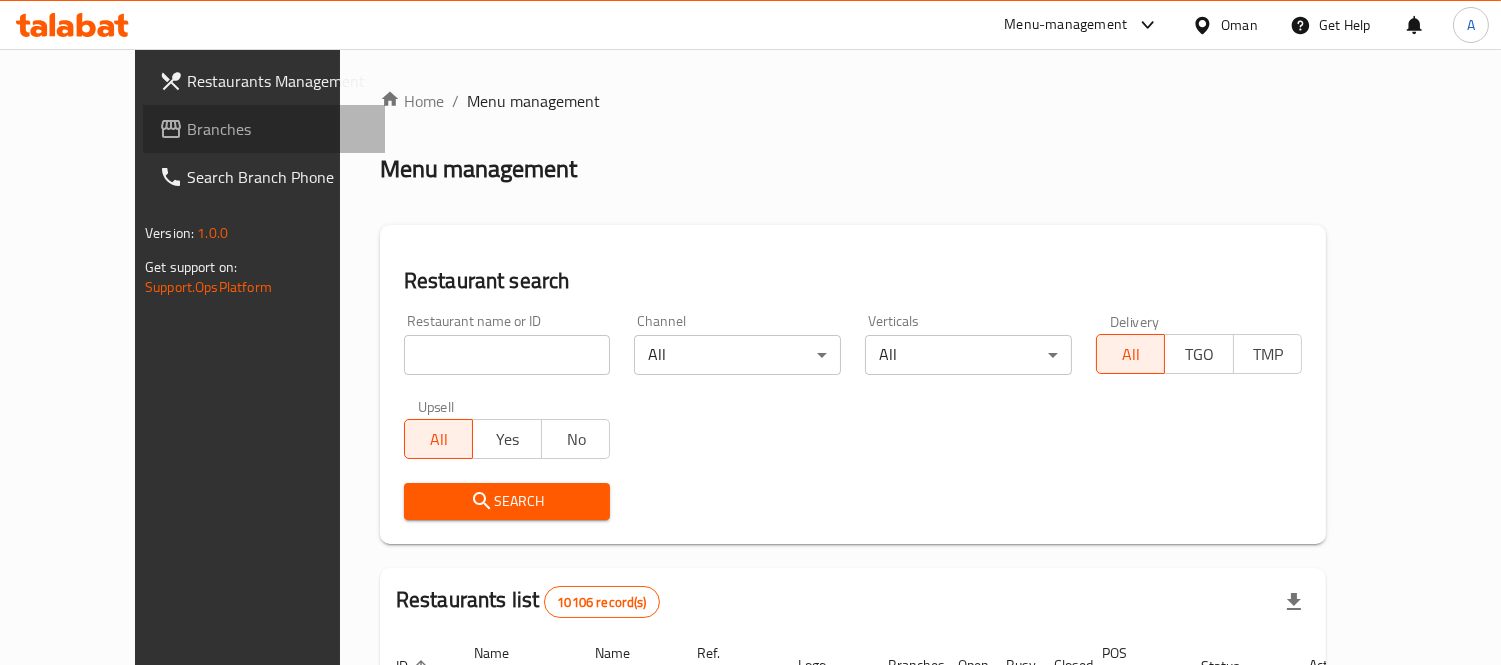 click on "Branches" at bounding box center [278, 129] 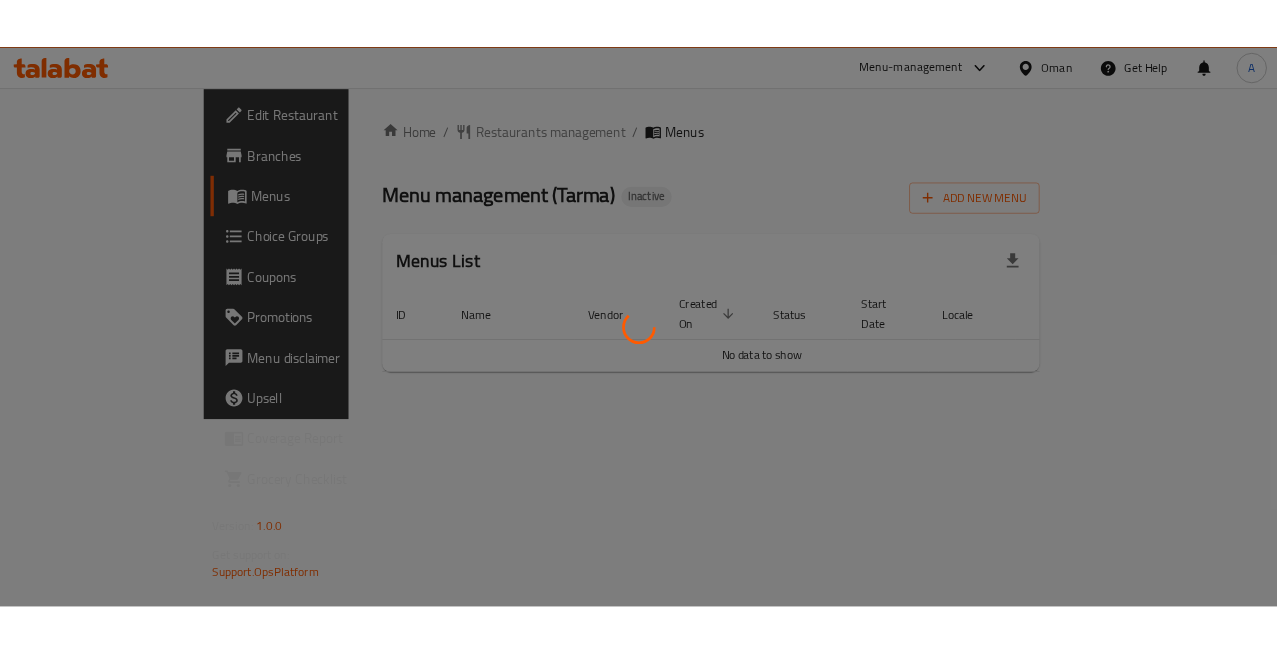 scroll, scrollTop: 0, scrollLeft: 0, axis: both 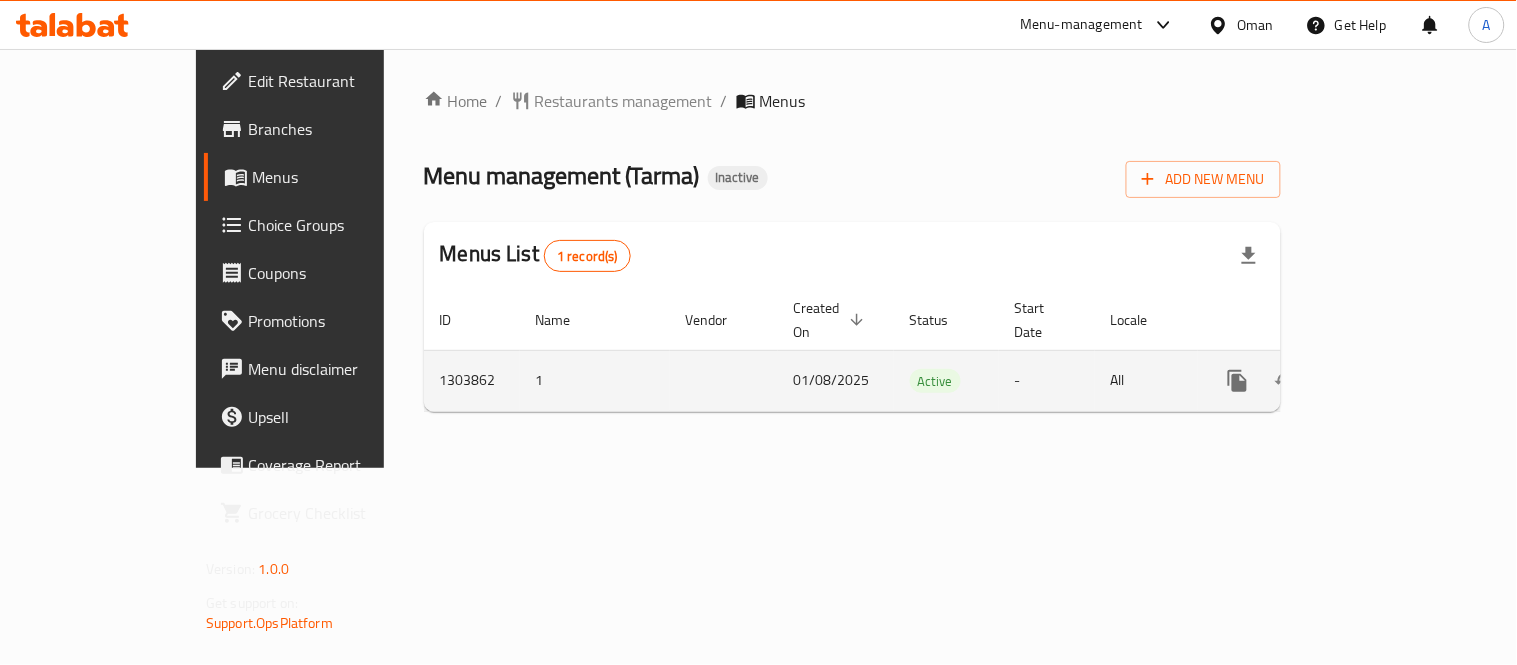 click 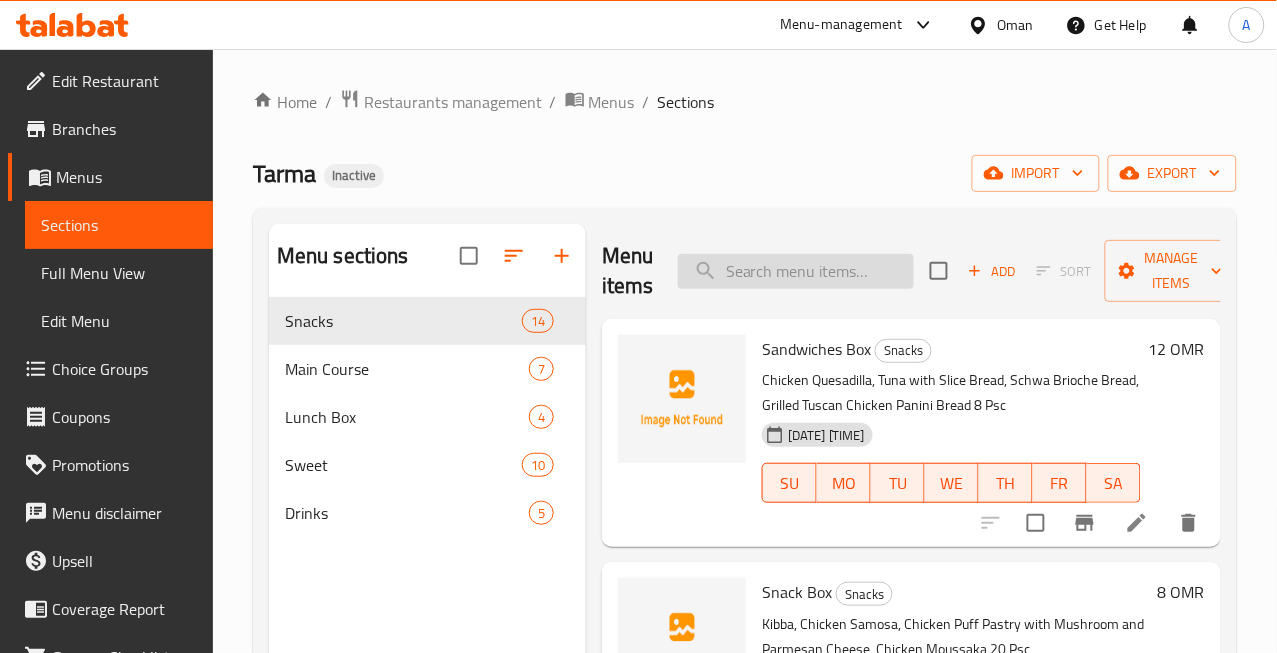 click at bounding box center (796, 271) 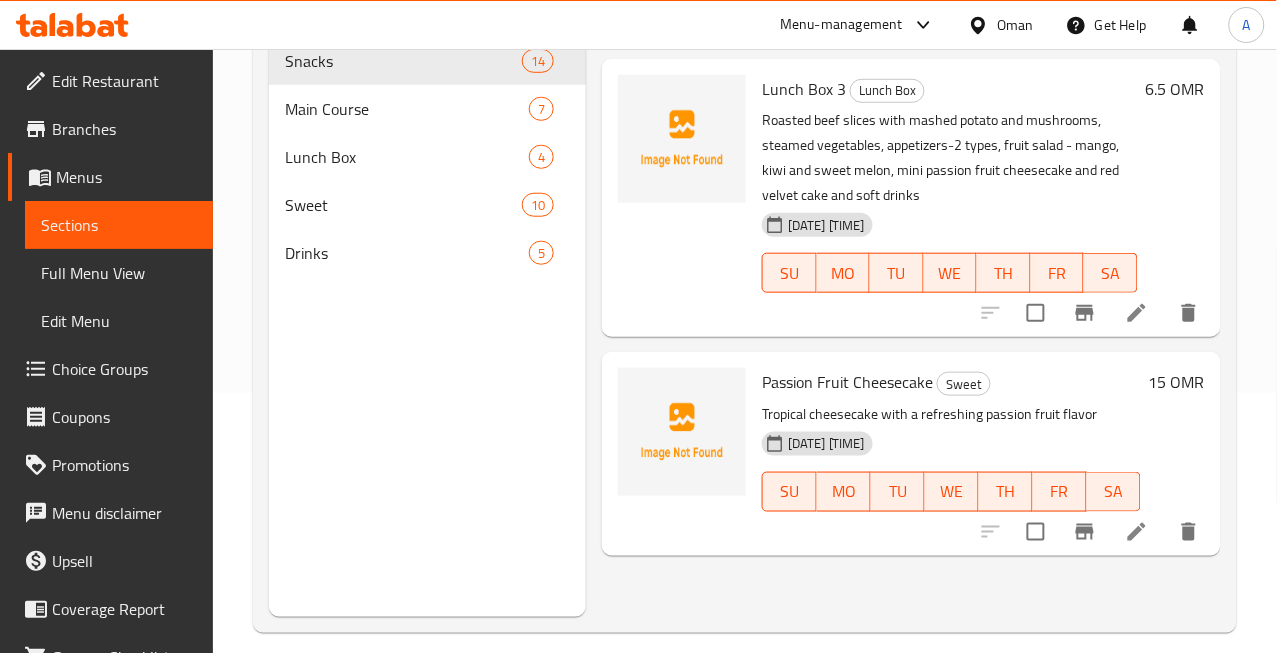 scroll, scrollTop: 280, scrollLeft: 0, axis: vertical 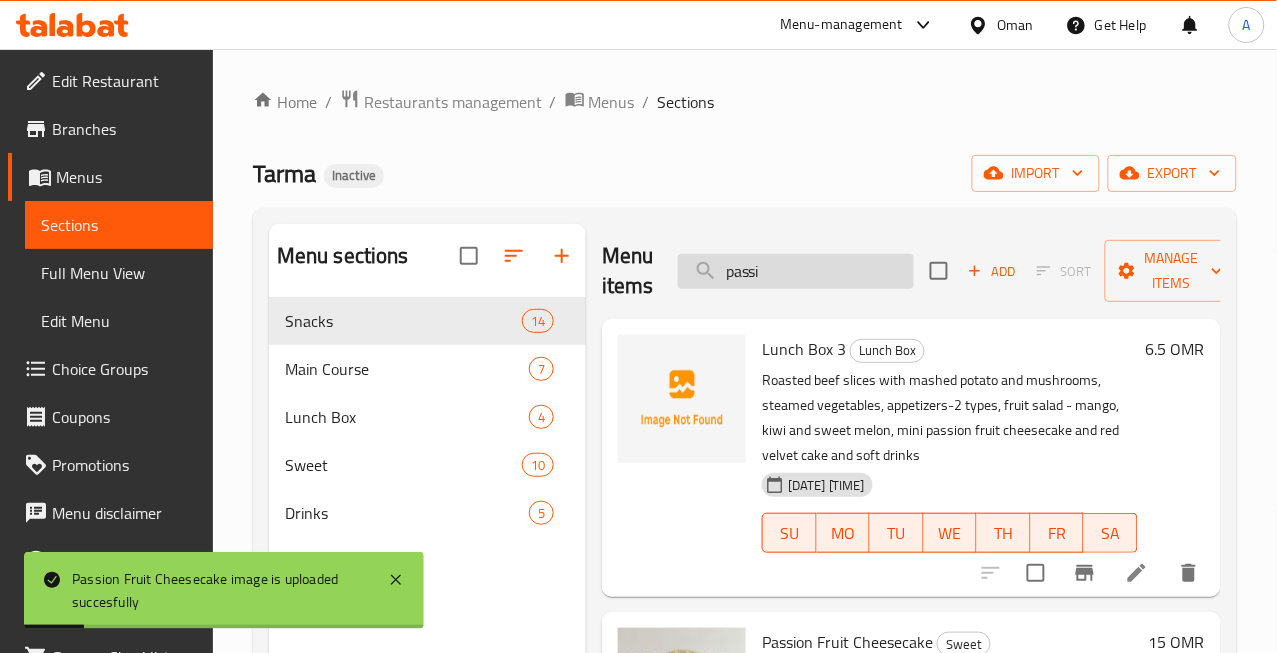 click on "passi" at bounding box center [796, 271] 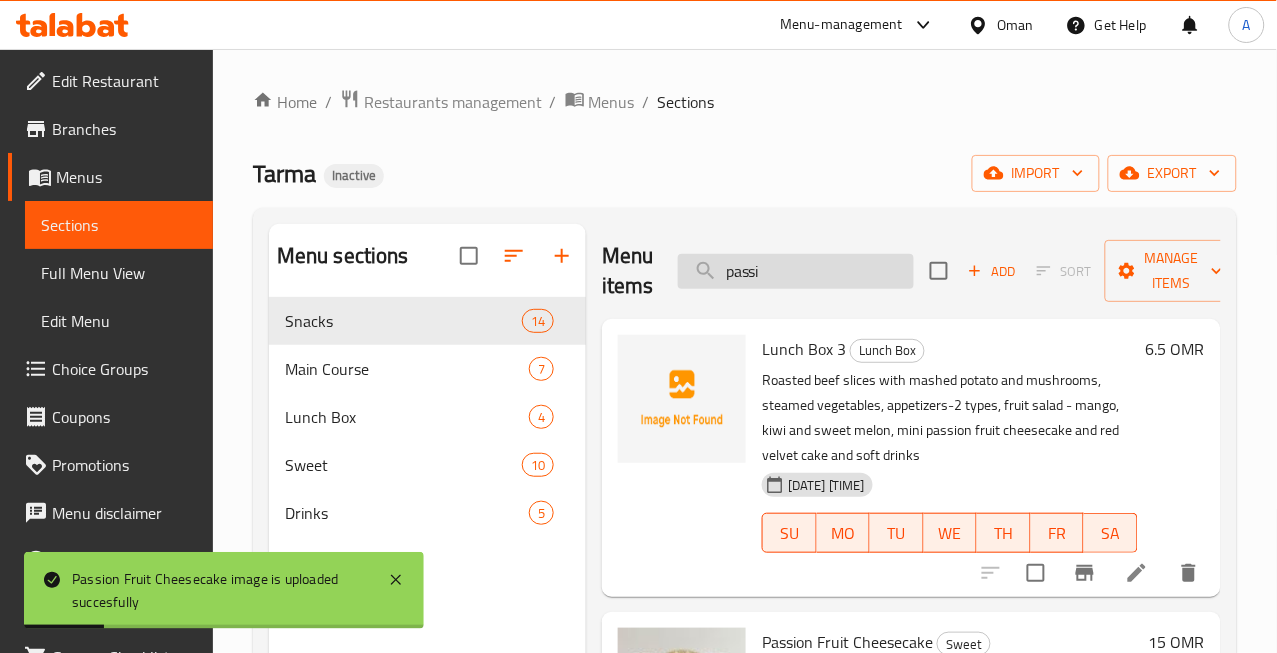click on "passi" at bounding box center [796, 271] 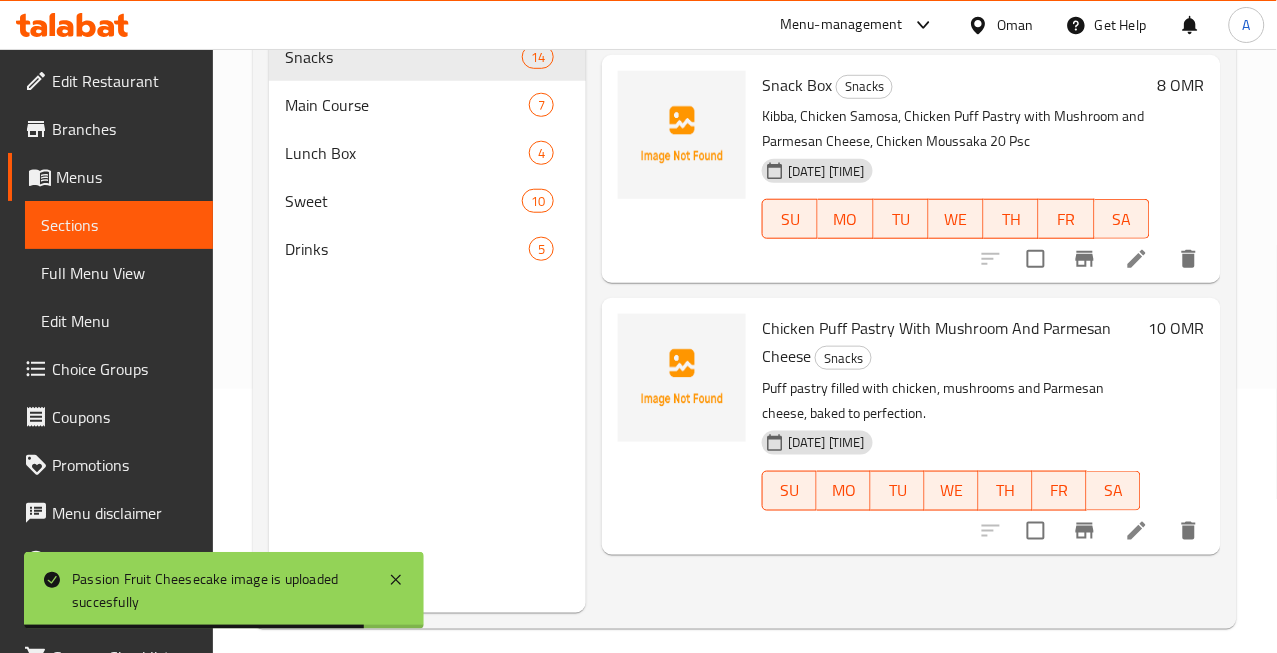scroll, scrollTop: 280, scrollLeft: 0, axis: vertical 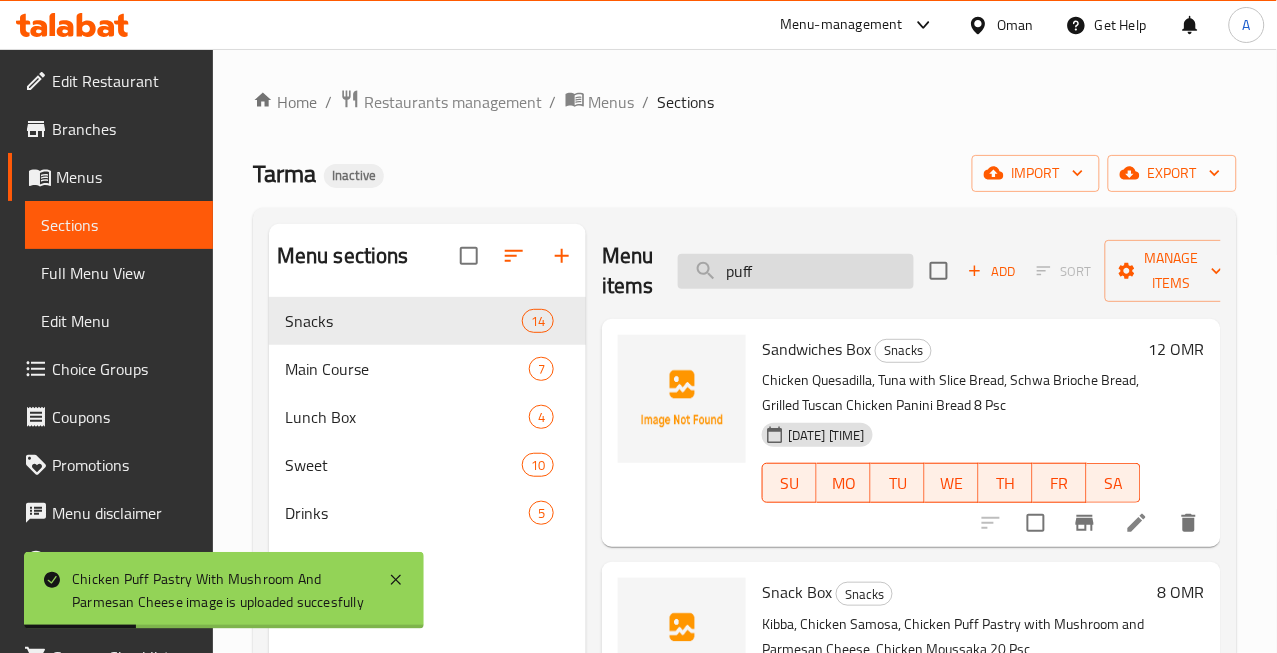 click on "puff" at bounding box center (796, 271) 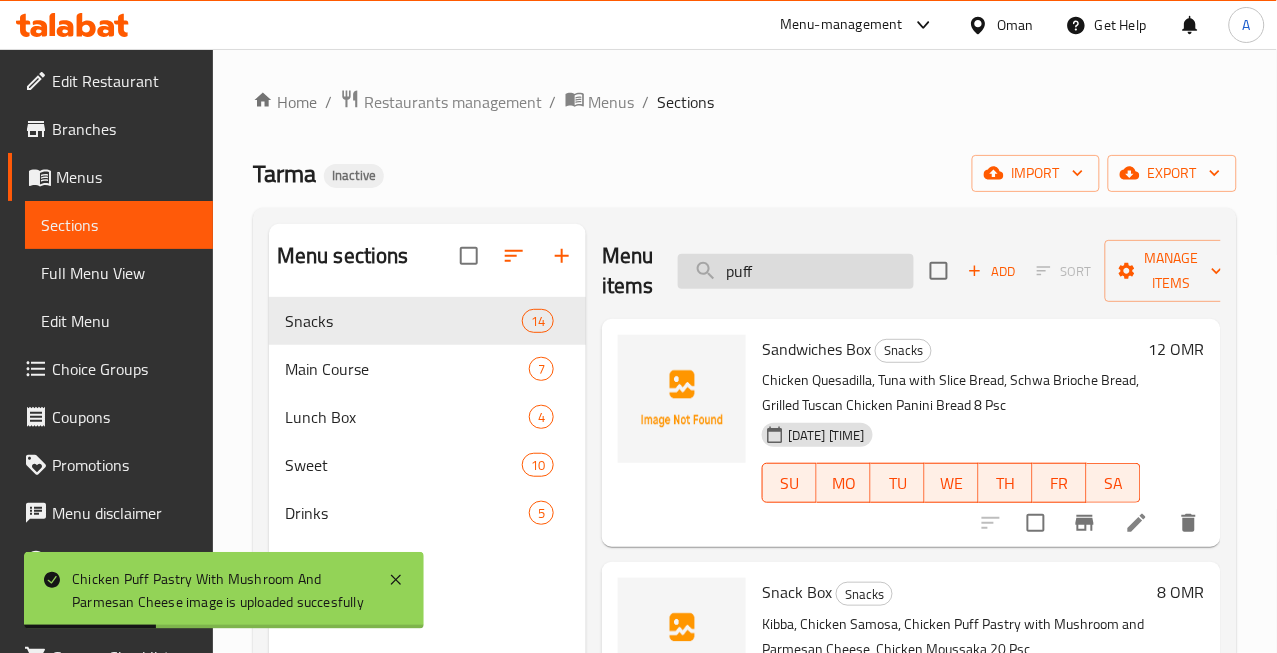 click on "puff" at bounding box center (796, 271) 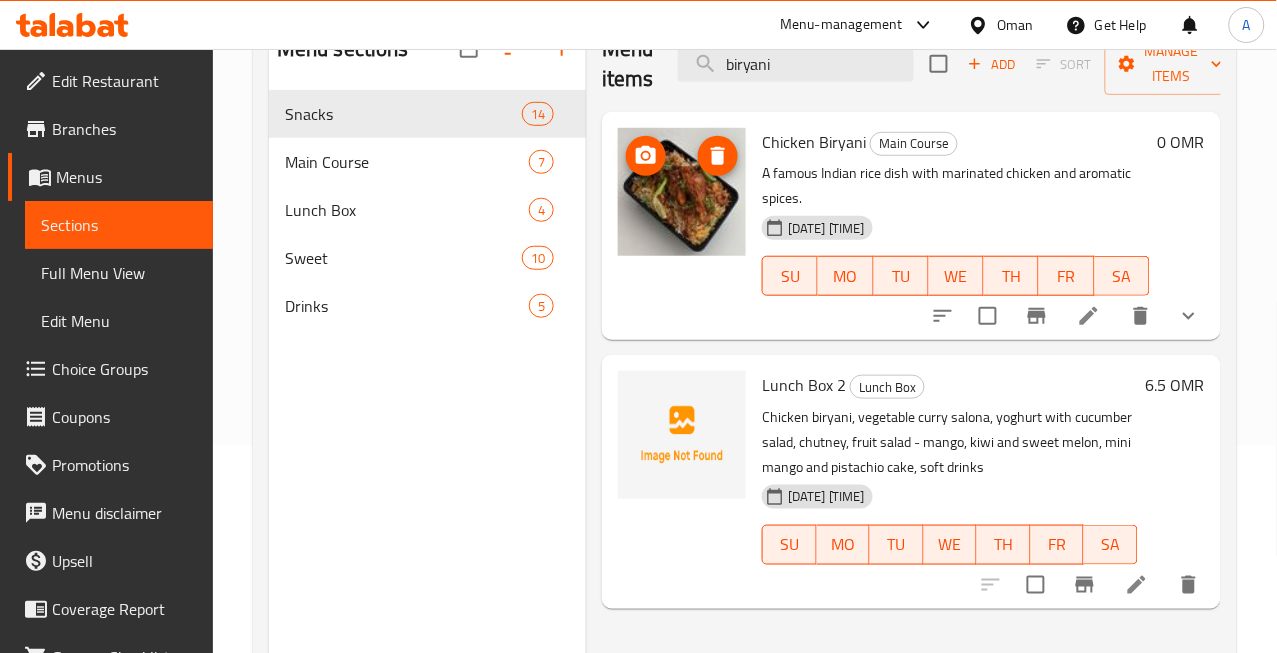 scroll, scrollTop: 222, scrollLeft: 0, axis: vertical 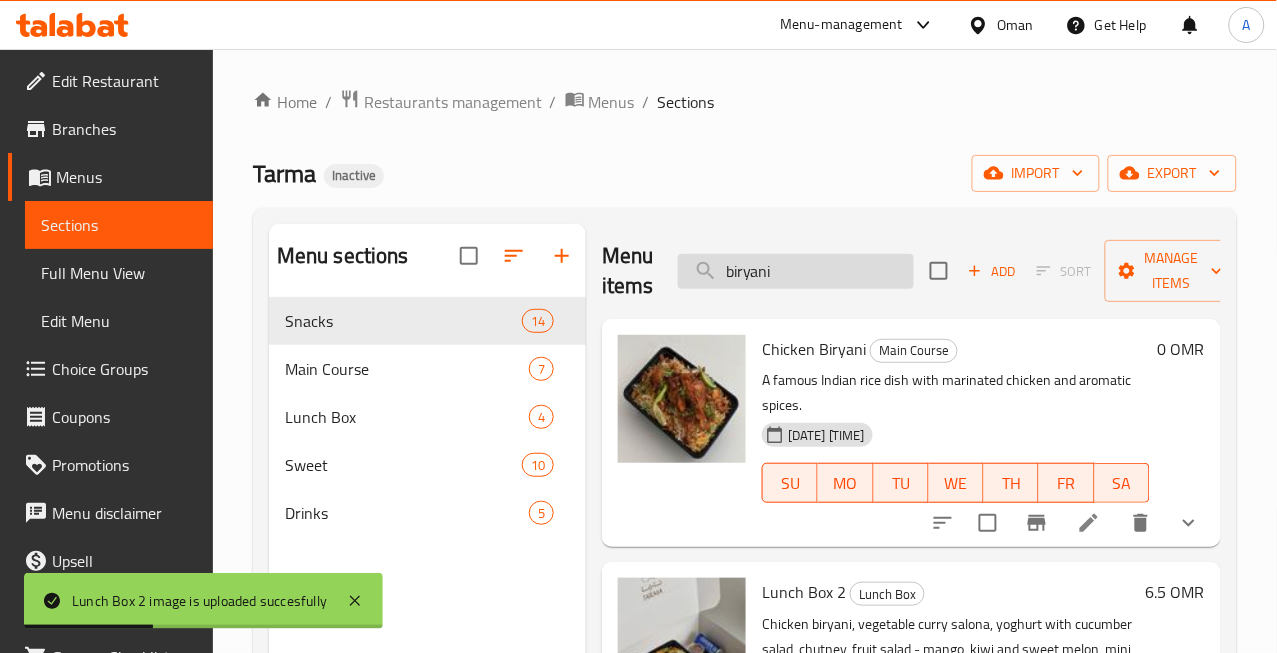 click on "biryani" at bounding box center (796, 271) 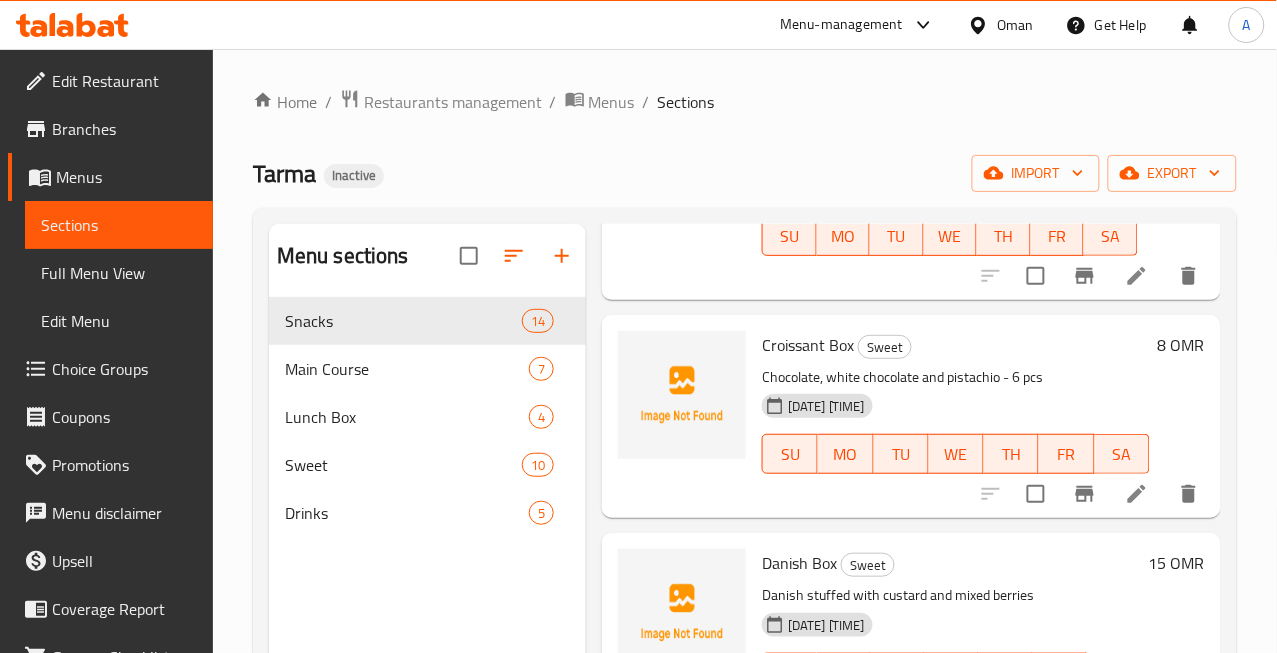 scroll, scrollTop: 1884, scrollLeft: 0, axis: vertical 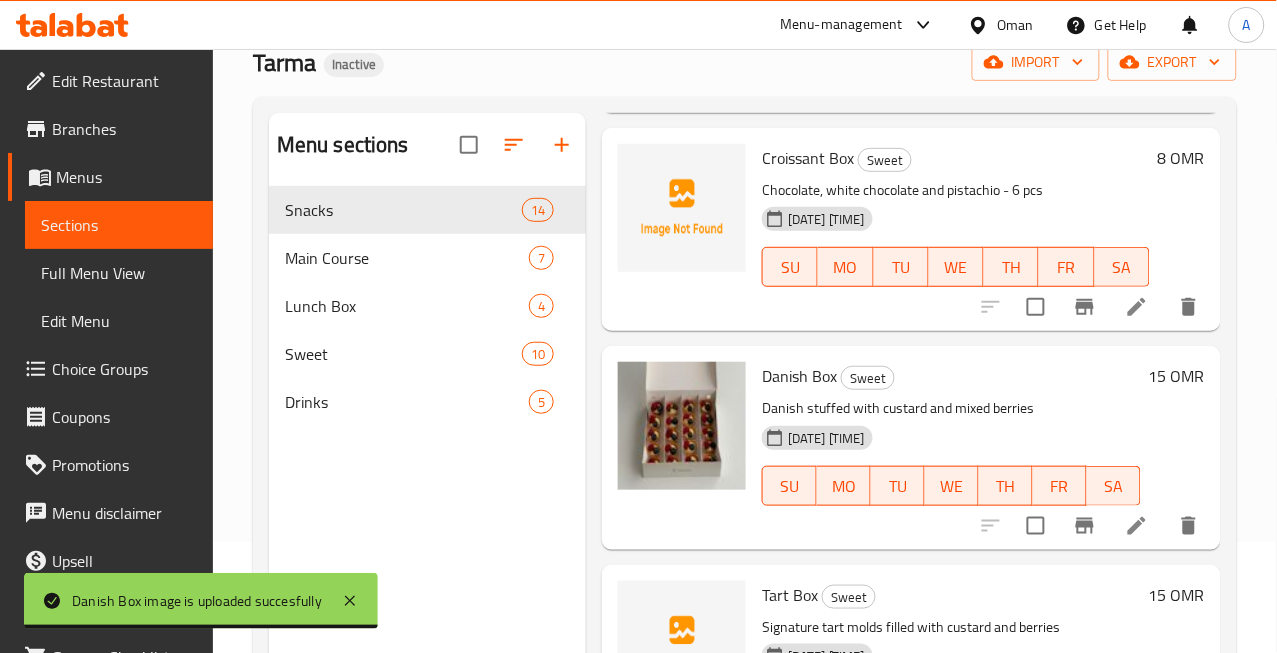 click on "Danish Box   Sweet Danish stuffed with custard and mixed berries 01-08-2025 11:29 PM SU MO TU WE TH FR SA" at bounding box center [951, 447] 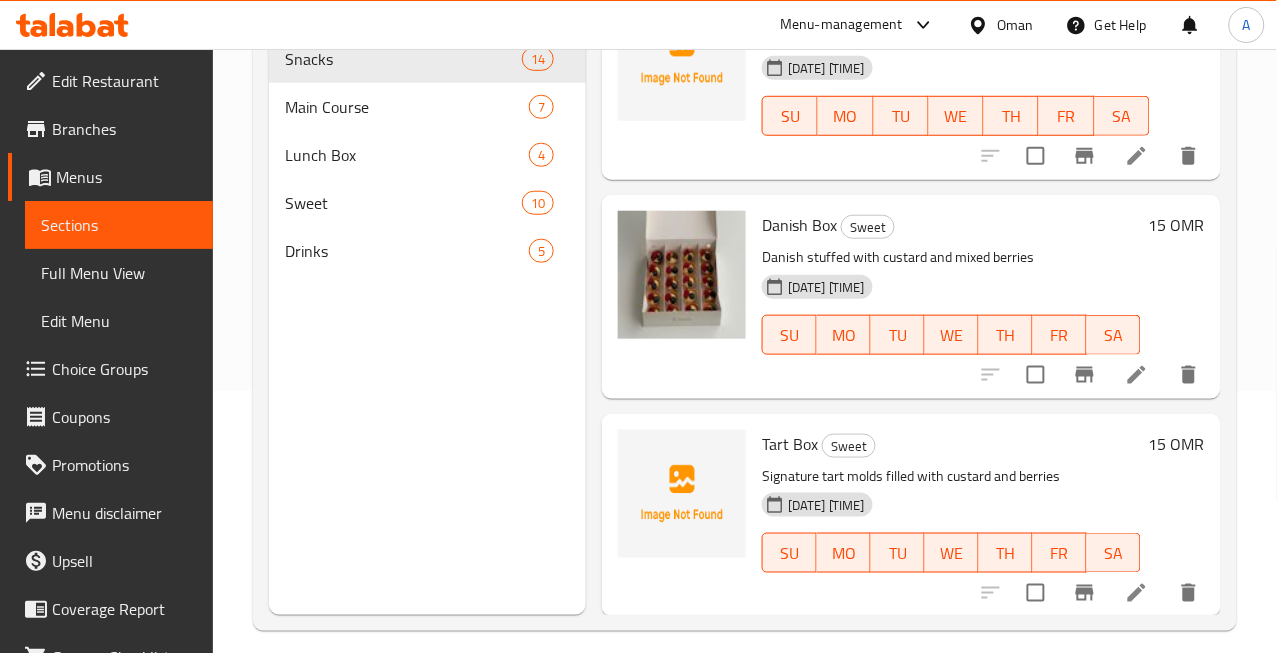 scroll, scrollTop: 280, scrollLeft: 0, axis: vertical 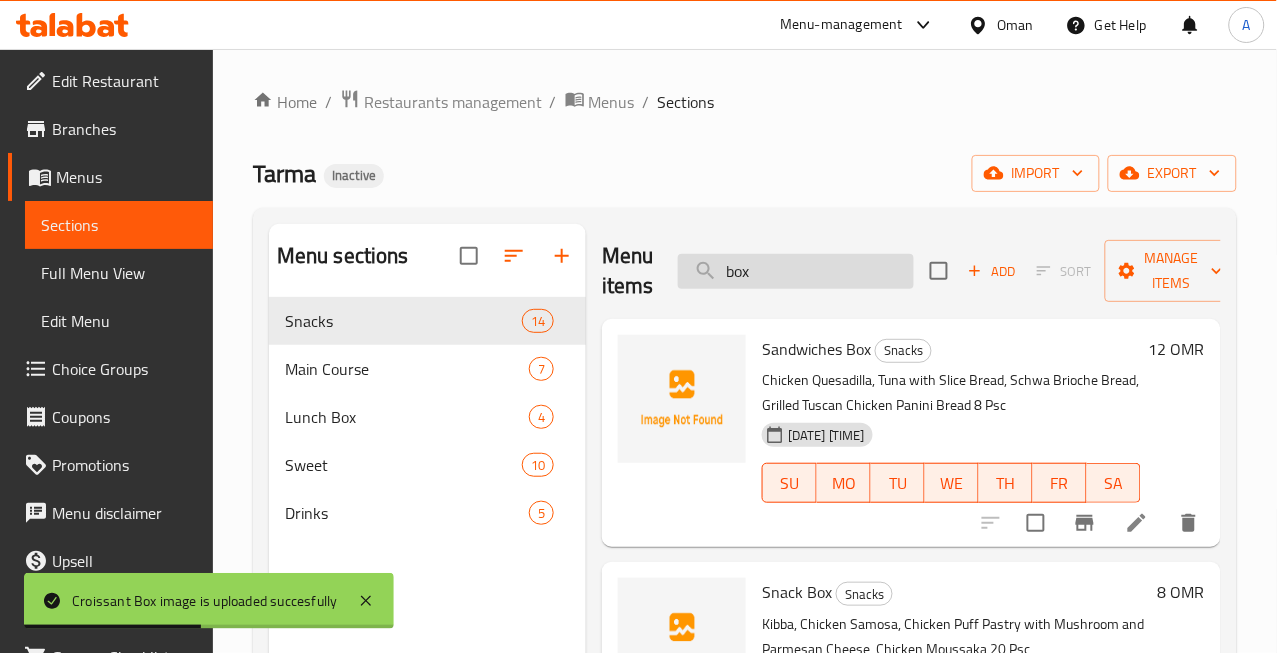 click on "box" at bounding box center (796, 271) 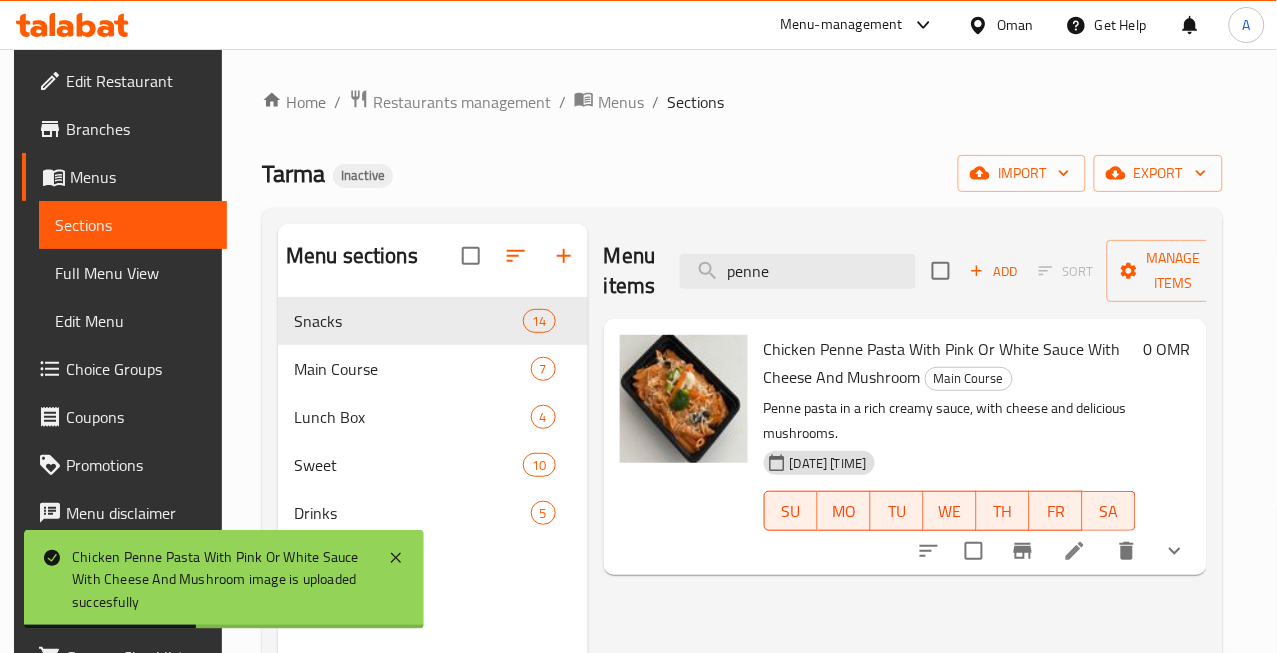 click on "Chicken Penne Pasta With Pink Or White Sauce With Cheese And Mushroom   Main Course" at bounding box center (950, 363) 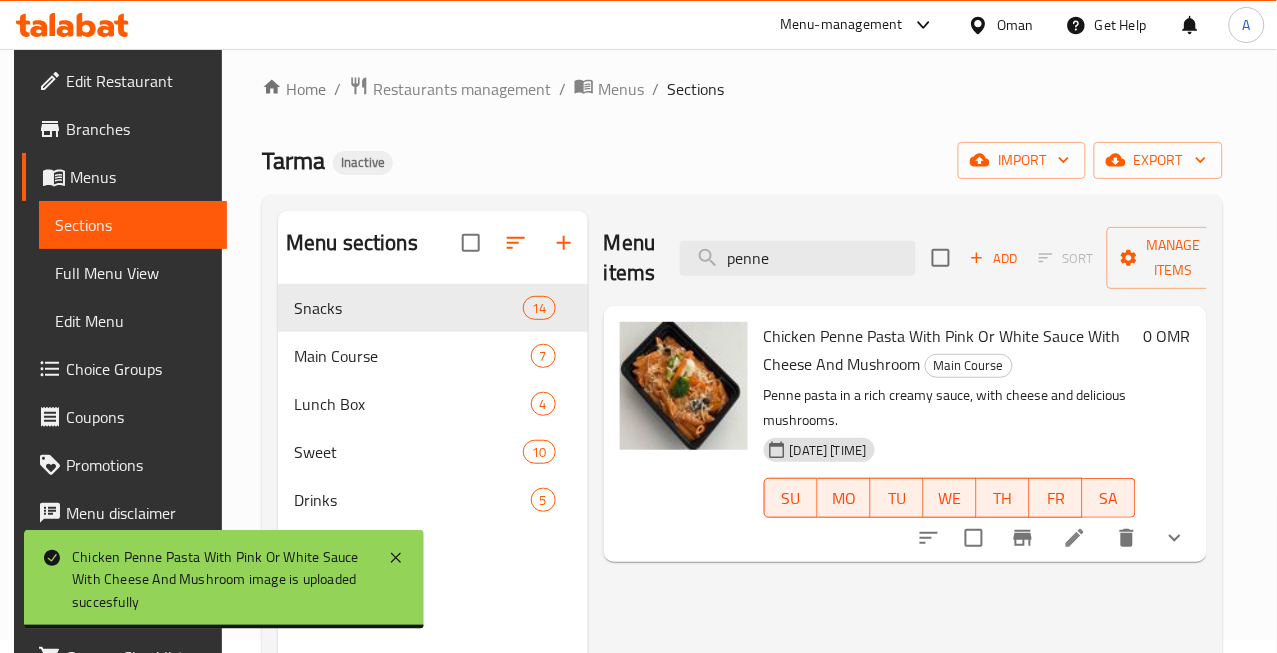 scroll, scrollTop: 0, scrollLeft: 0, axis: both 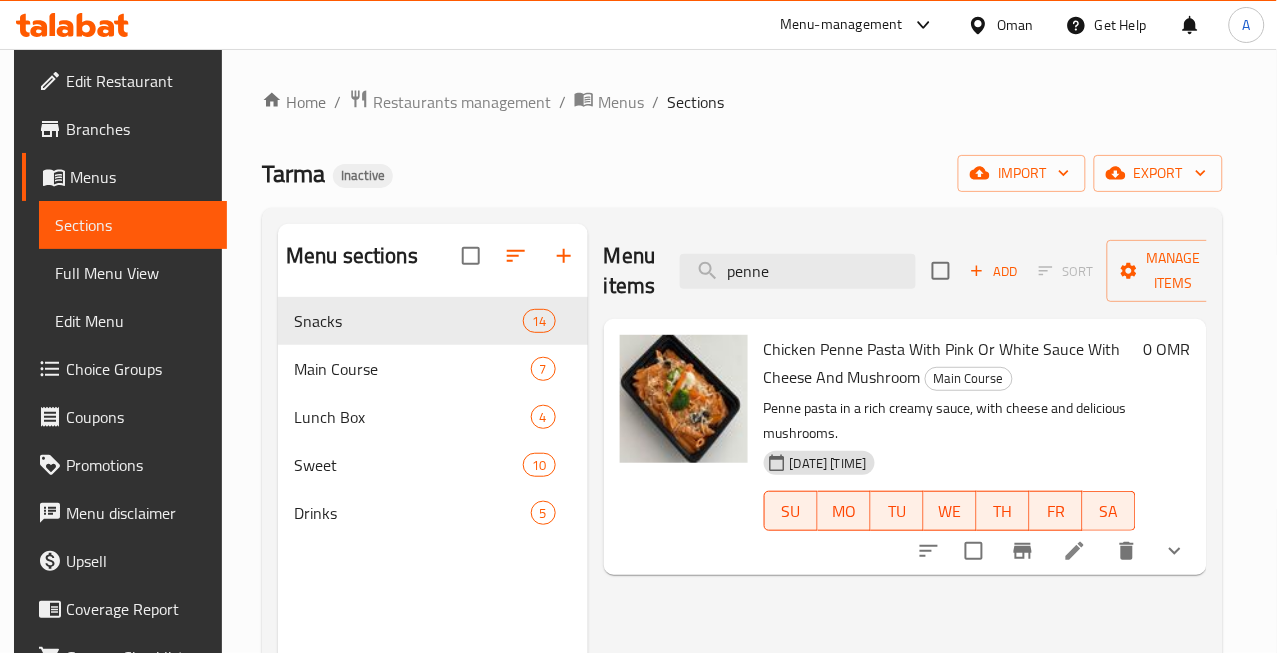 click on "Penne pasta in a rich creamy sauce, with cheese and delicious mushrooms." at bounding box center (950, 421) 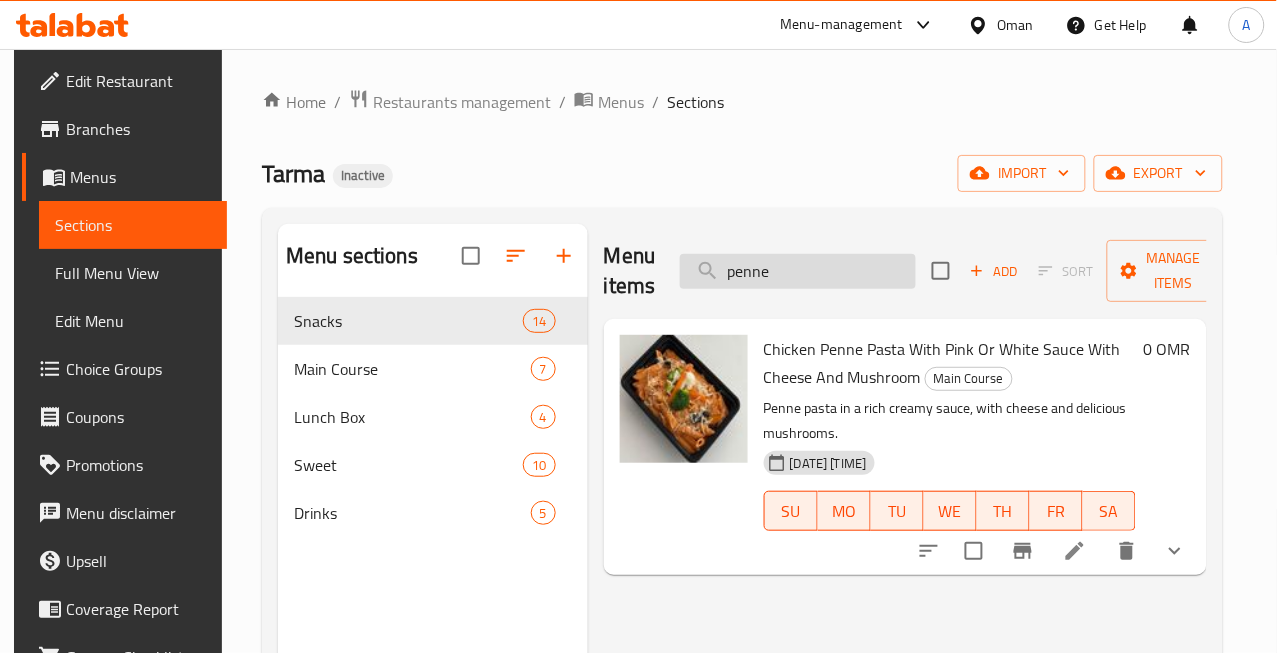click on "penne" at bounding box center (798, 271) 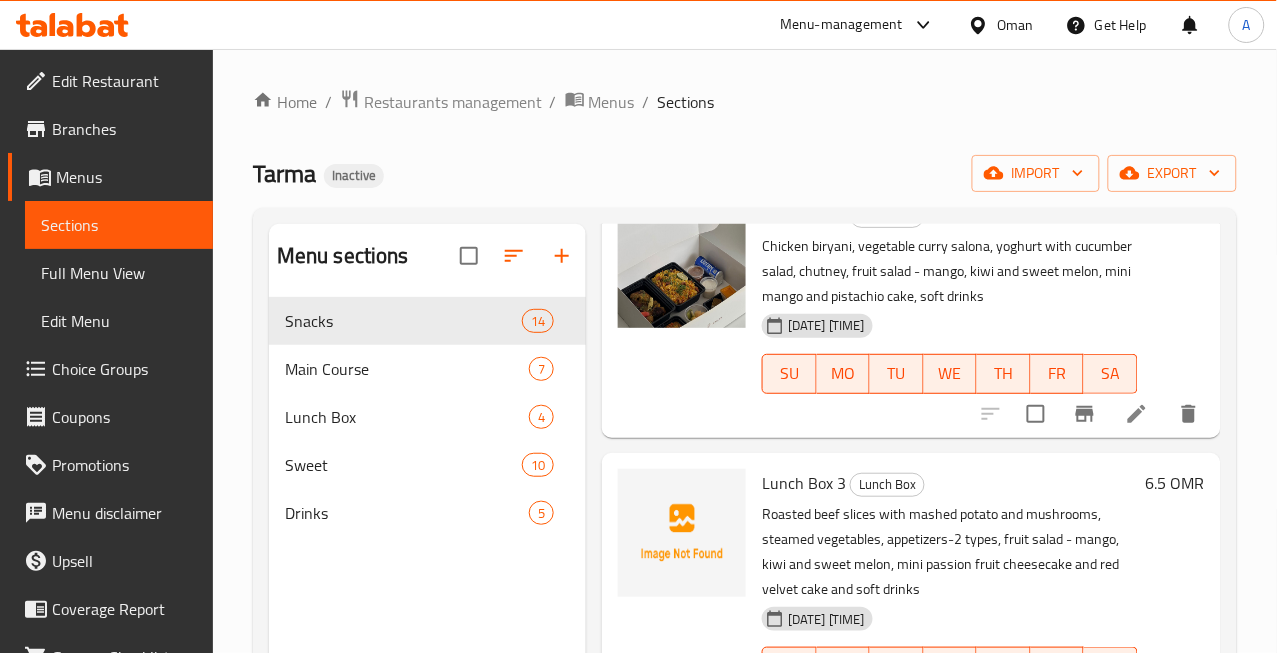 scroll, scrollTop: 500, scrollLeft: 0, axis: vertical 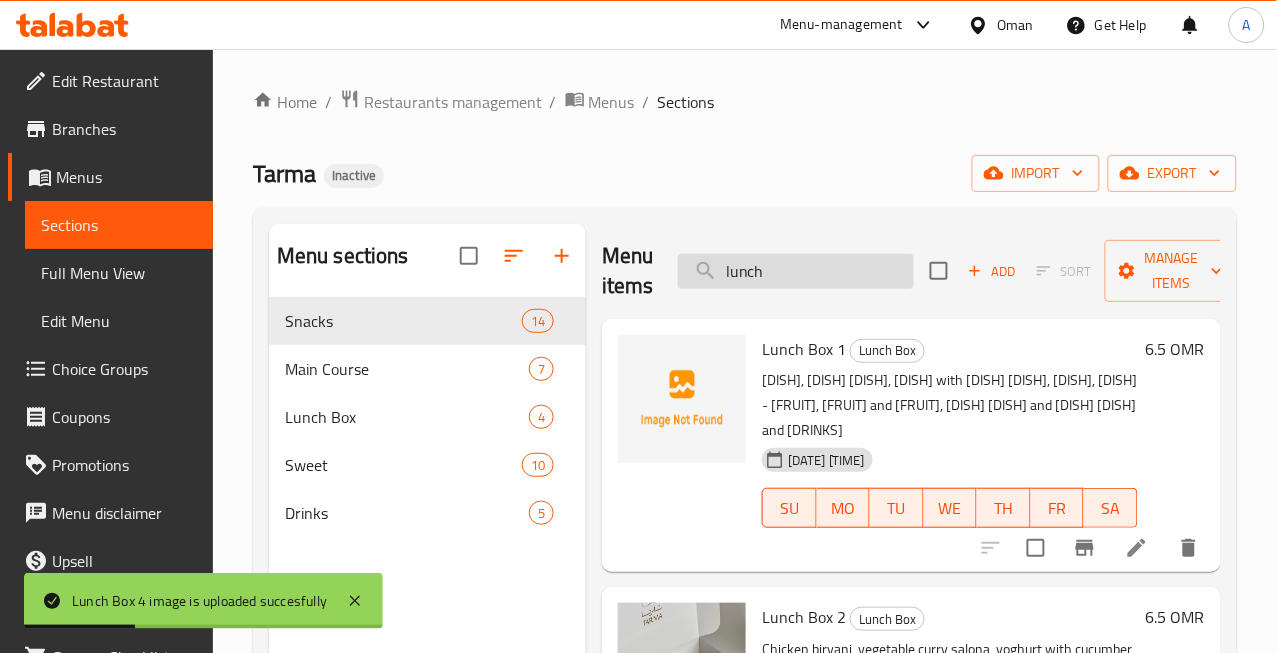 click on "lunch" at bounding box center [796, 271] 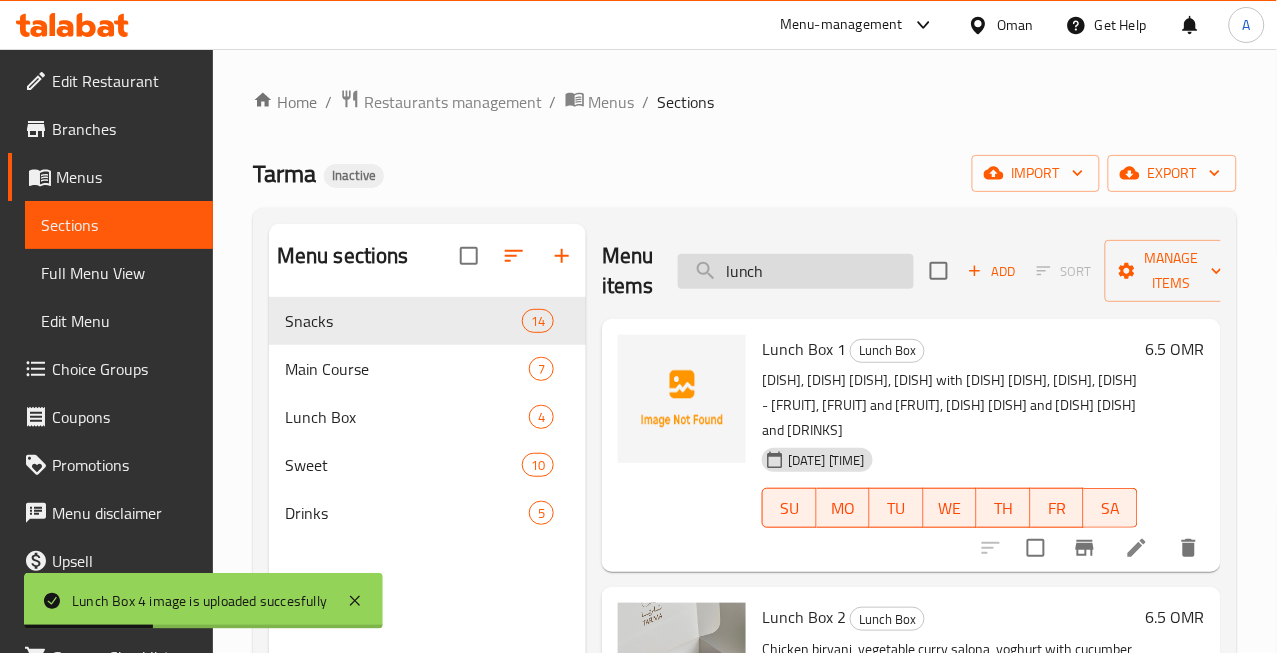 click on "lunch" at bounding box center [796, 271] 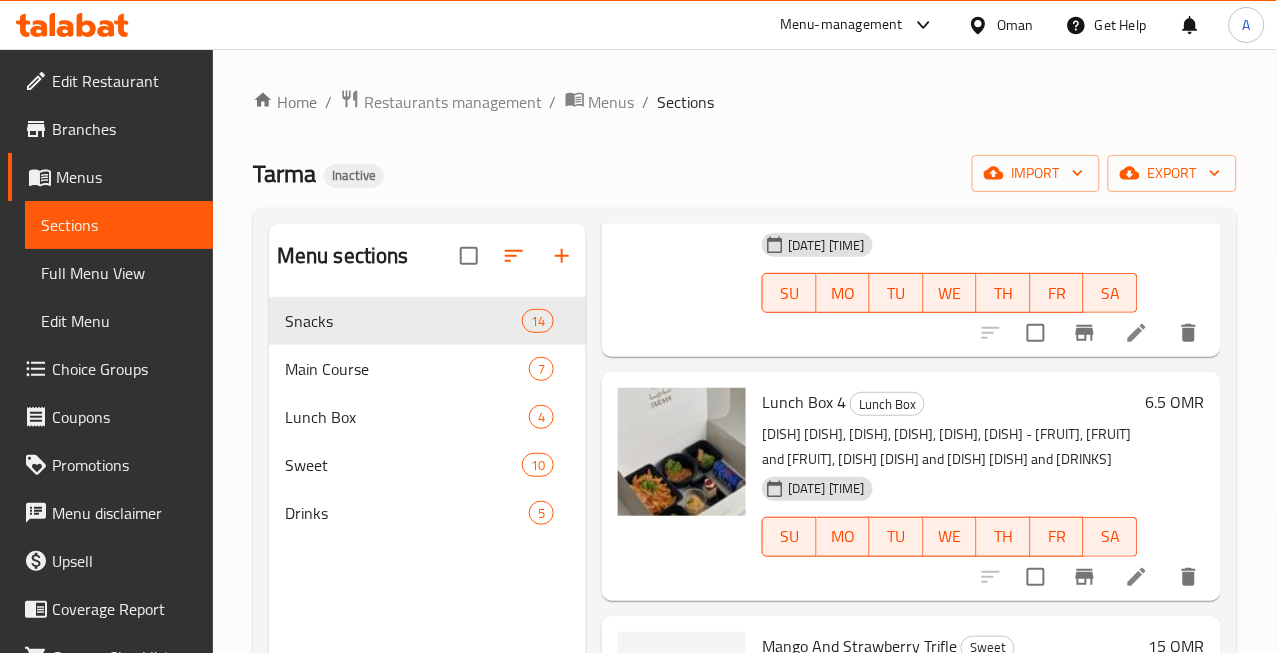 scroll, scrollTop: 936, scrollLeft: 0, axis: vertical 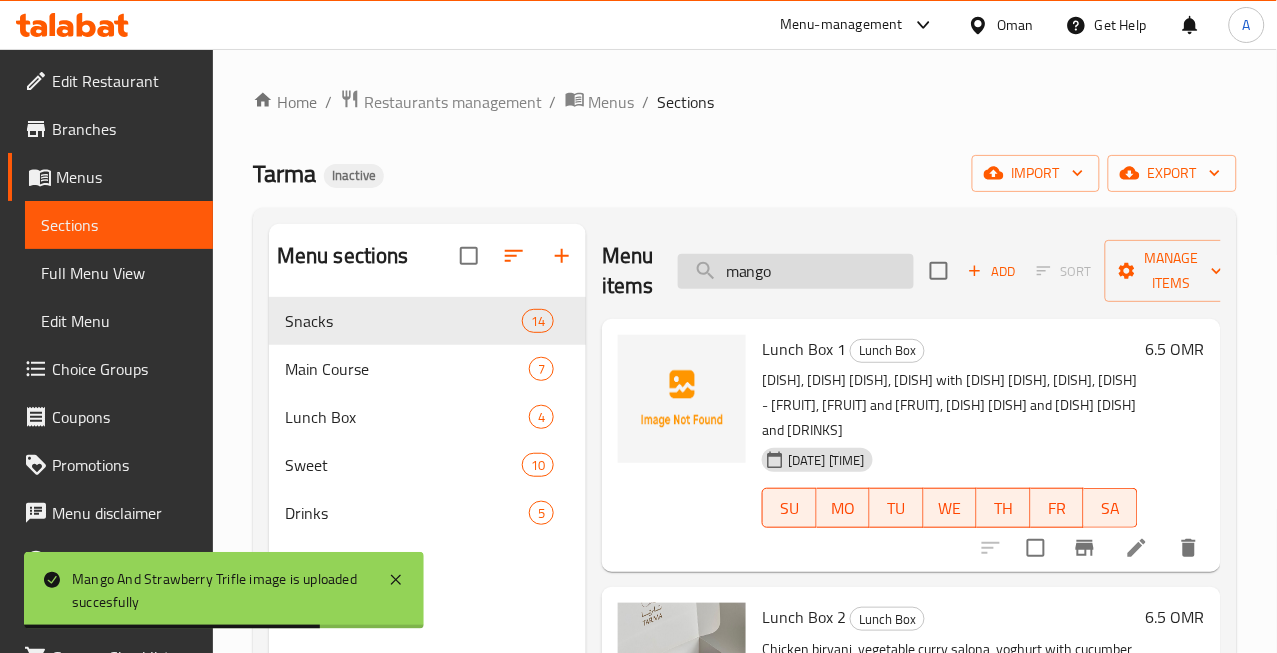 click on "mango" at bounding box center [796, 271] 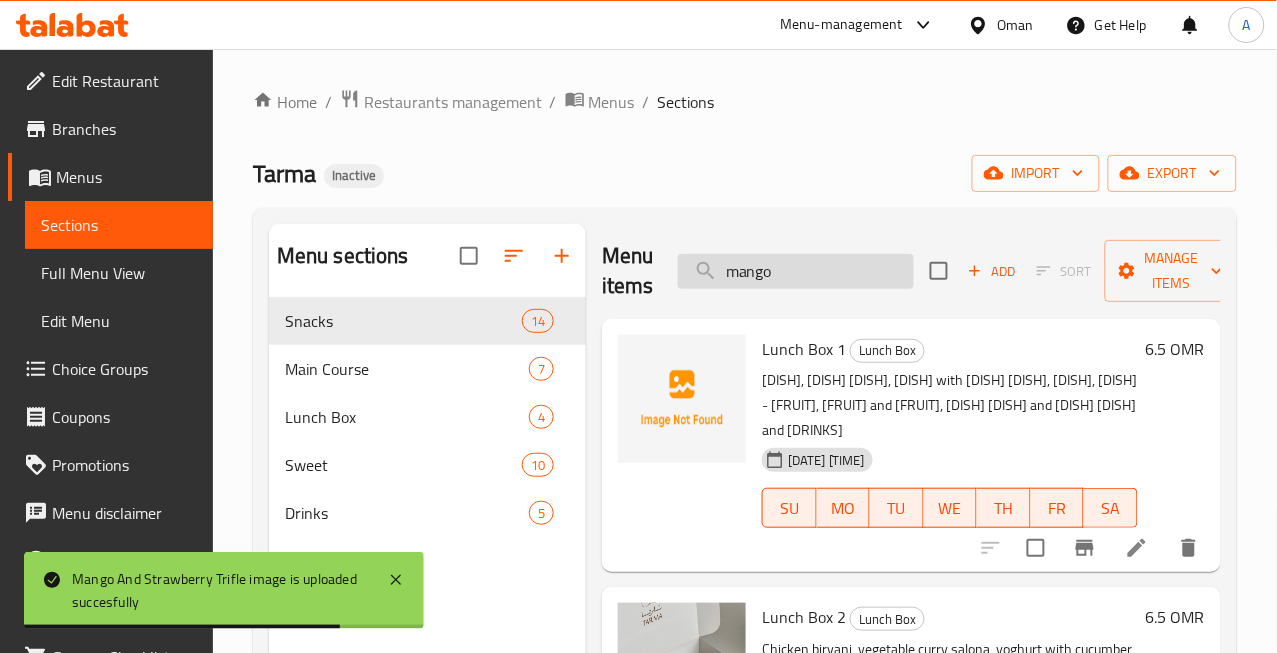 click on "mango" at bounding box center (796, 271) 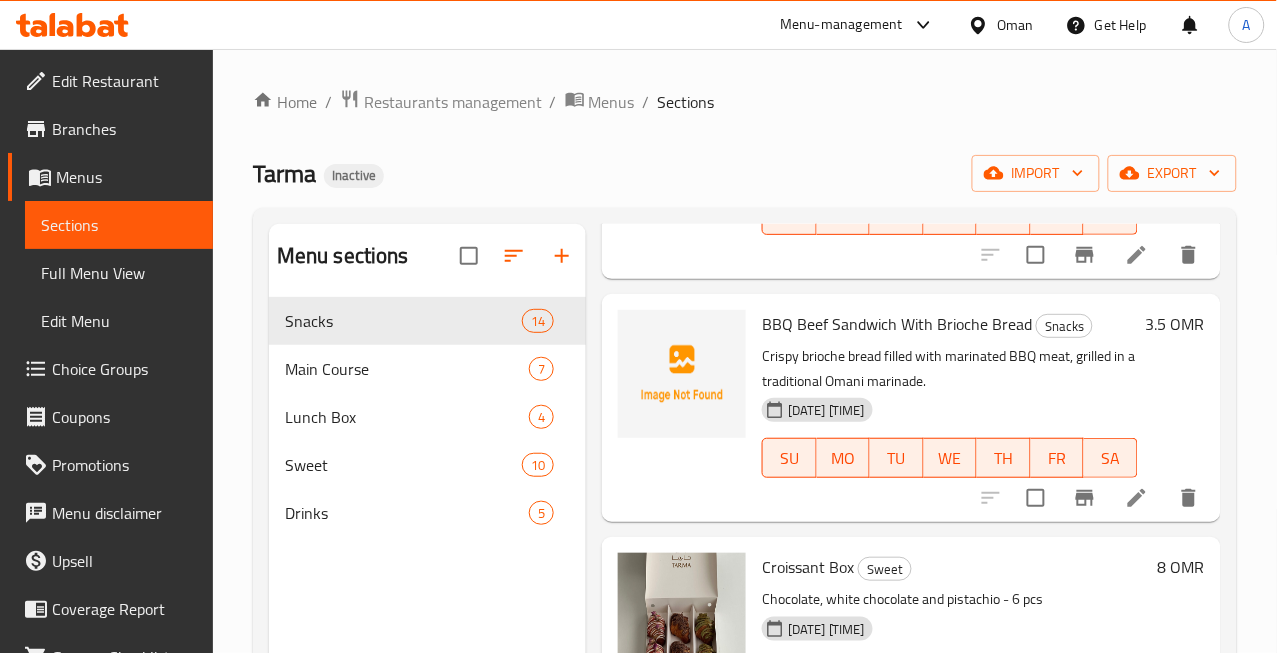 scroll, scrollTop: 2274, scrollLeft: 0, axis: vertical 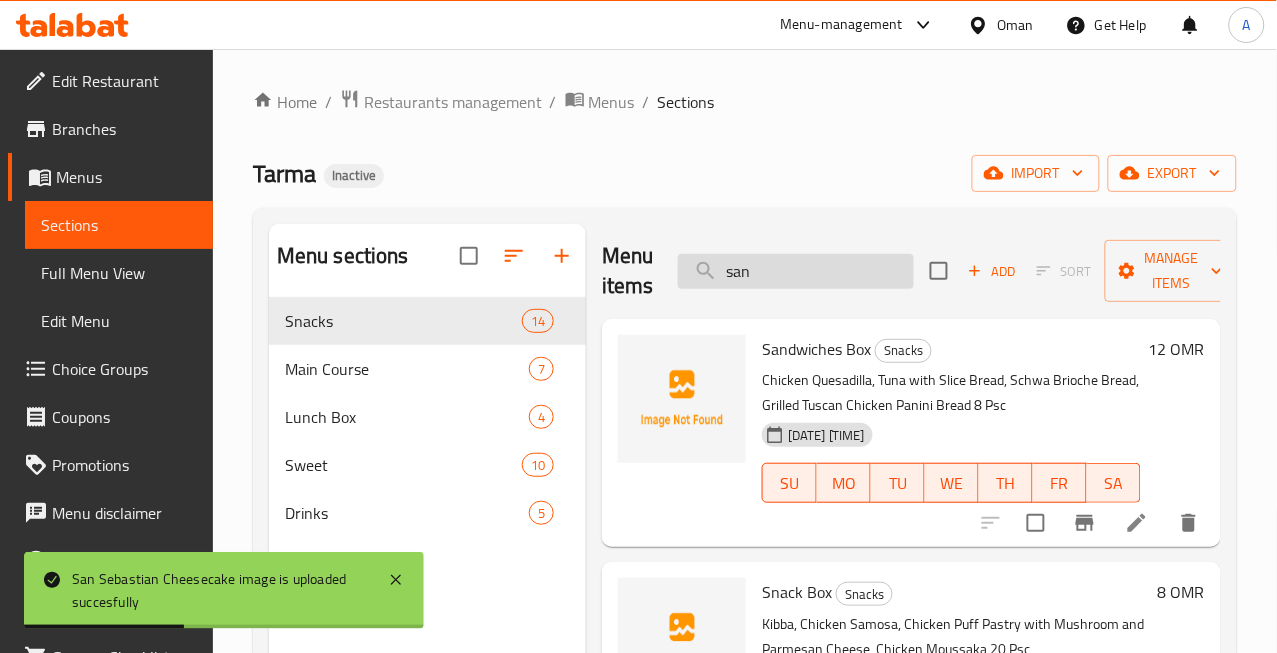 click on "san" at bounding box center (796, 271) 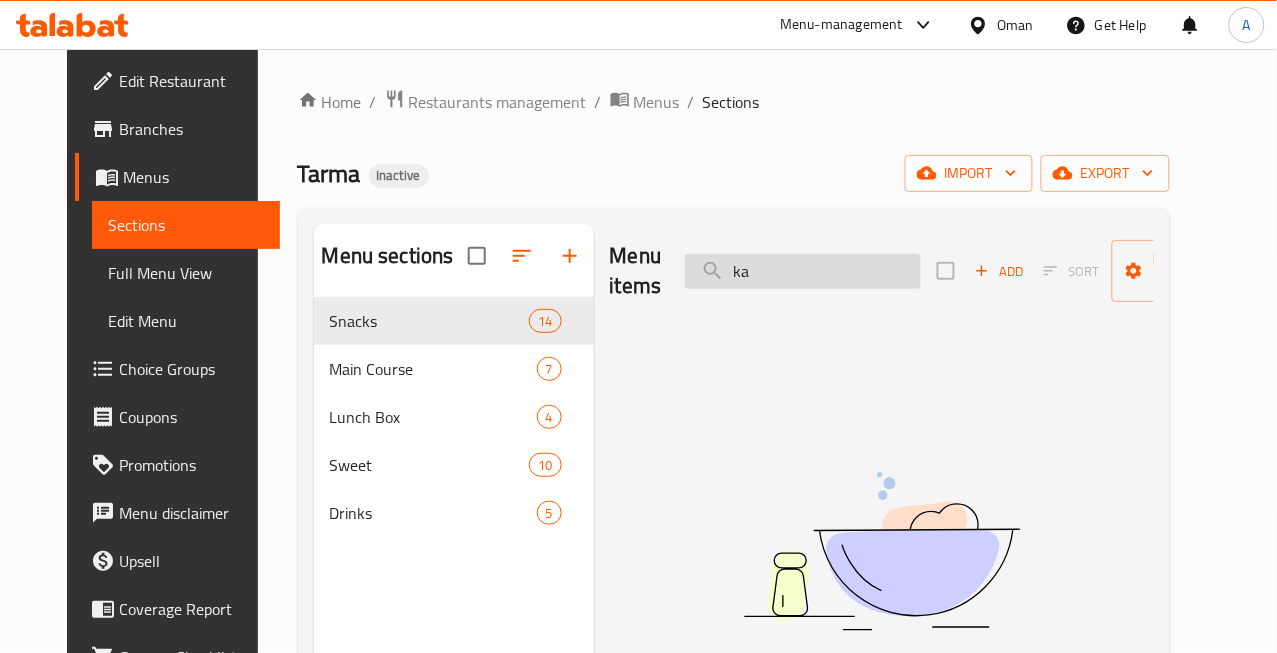 type on "k" 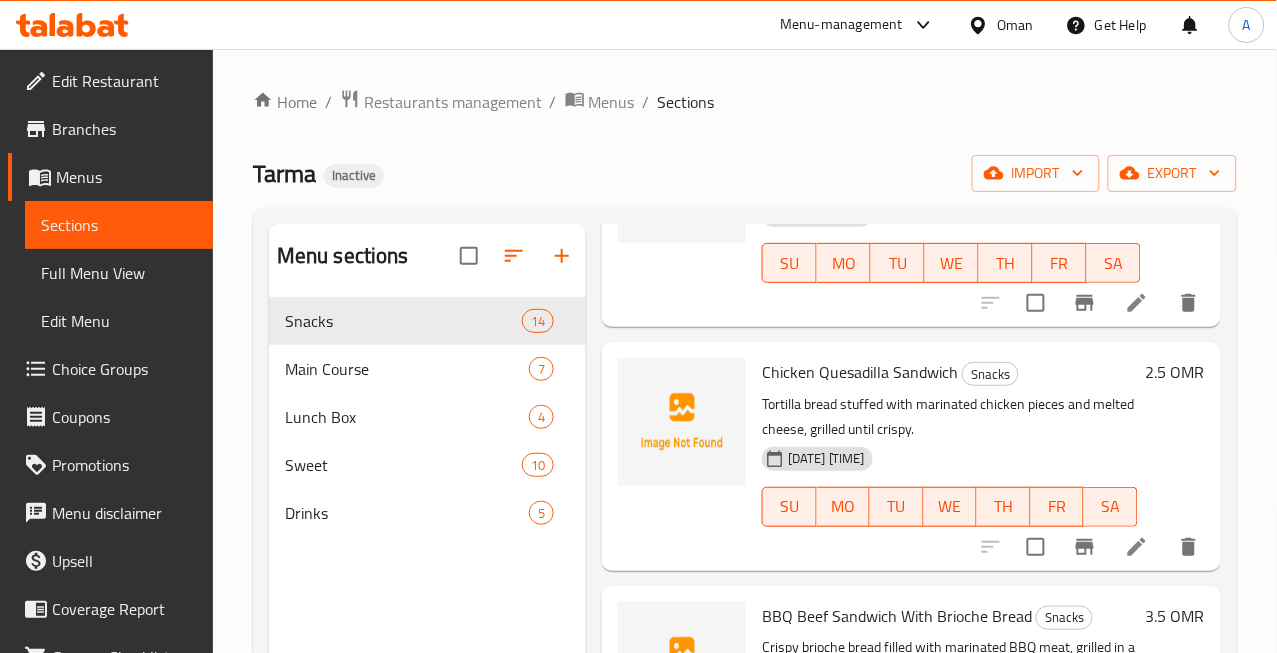 scroll, scrollTop: 222, scrollLeft: 0, axis: vertical 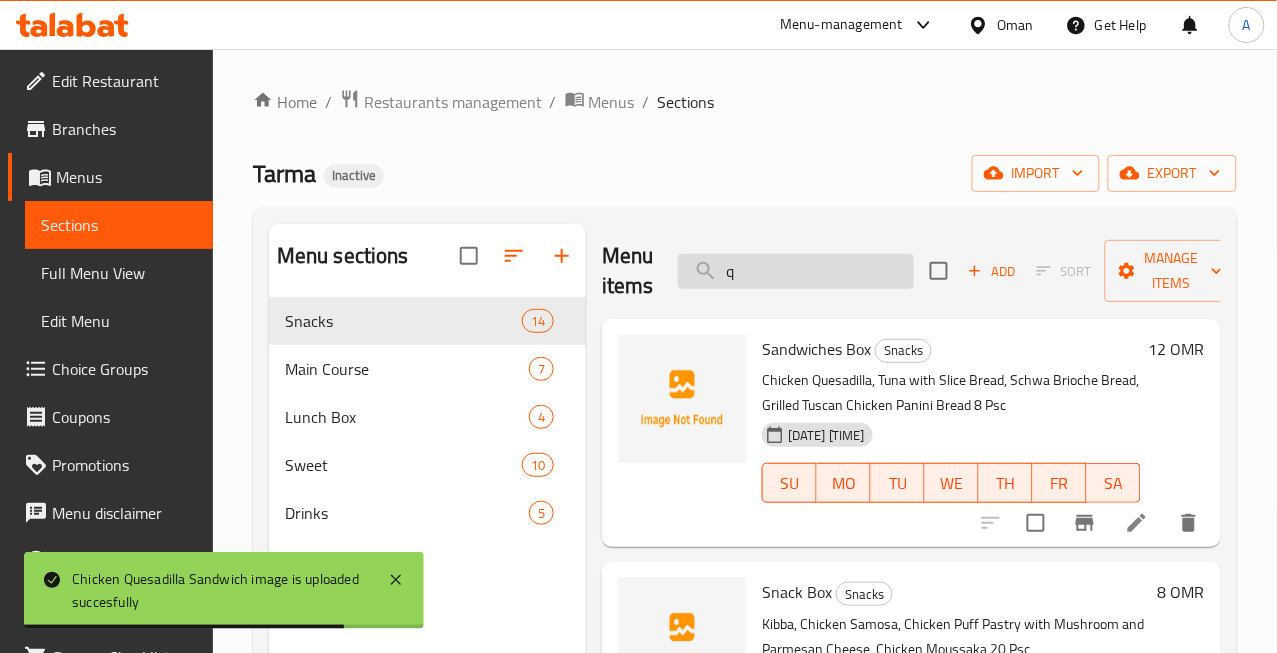 click on "q" at bounding box center [796, 271] 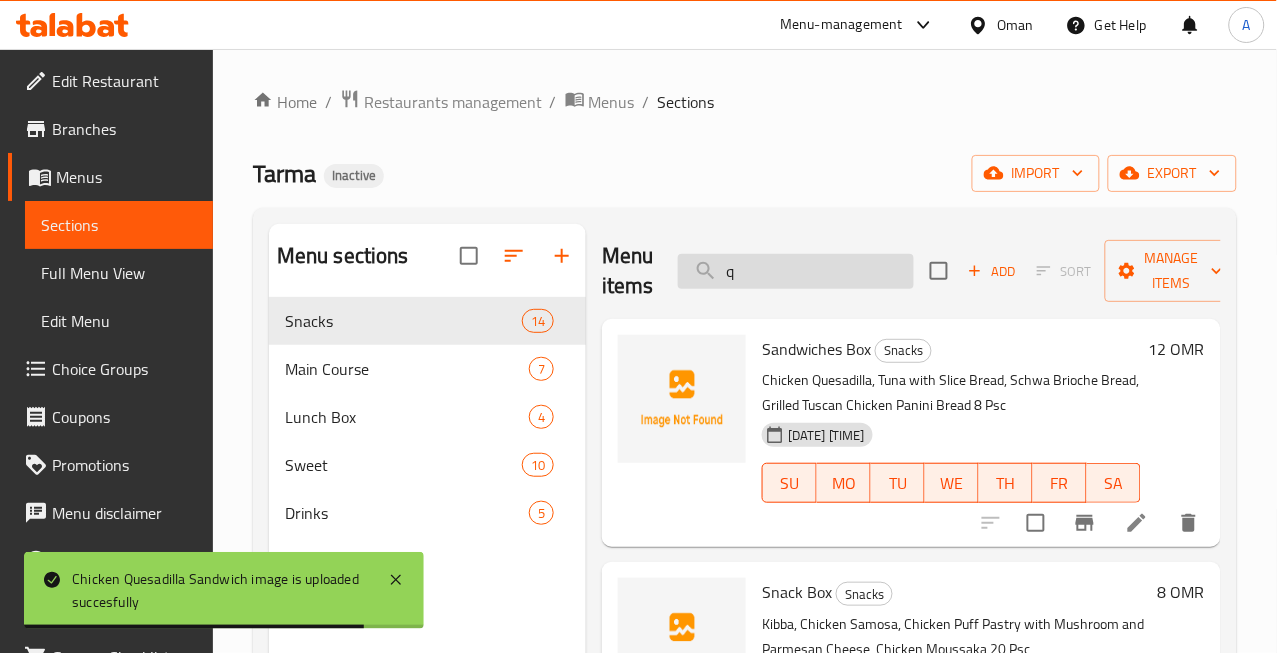 click on "q" at bounding box center (796, 271) 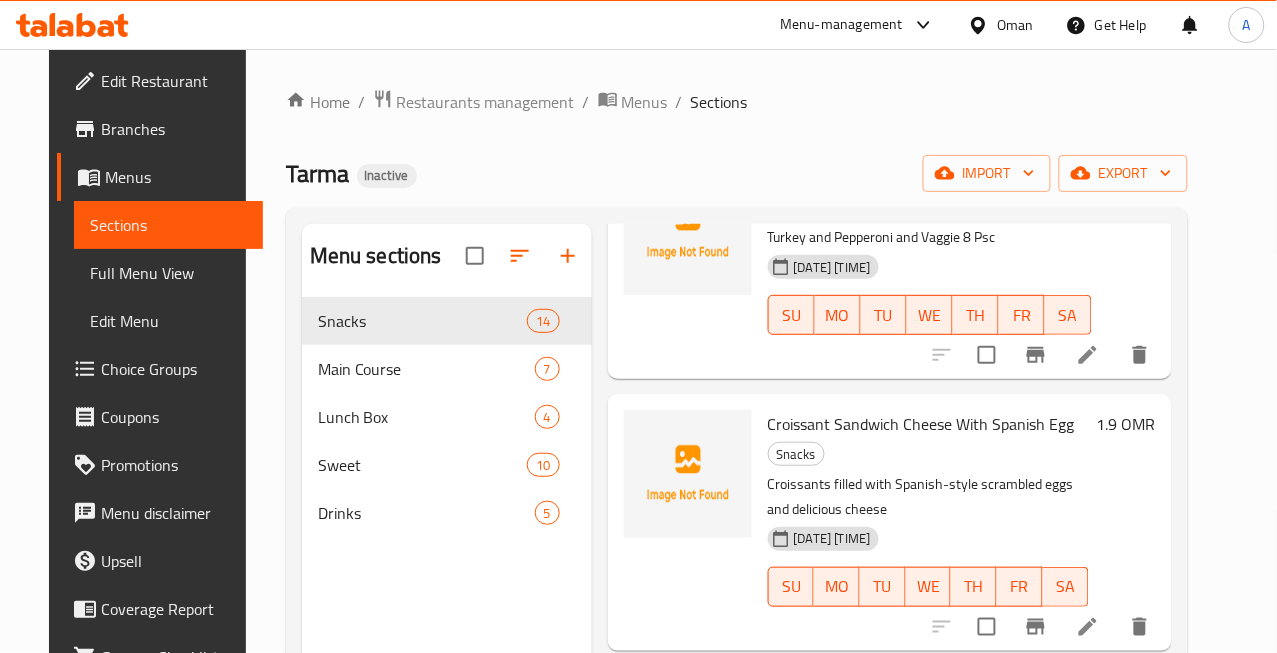 scroll, scrollTop: 333, scrollLeft: 0, axis: vertical 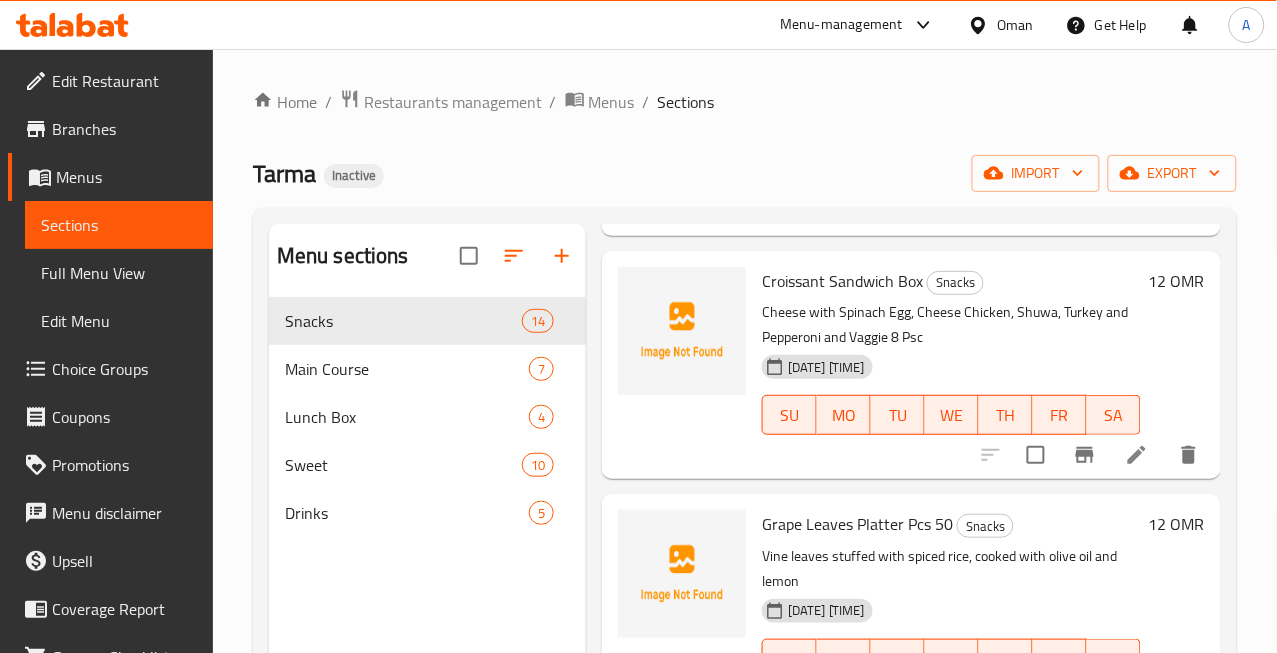 click on "Croissant Sandwich Box" at bounding box center (842, 281) 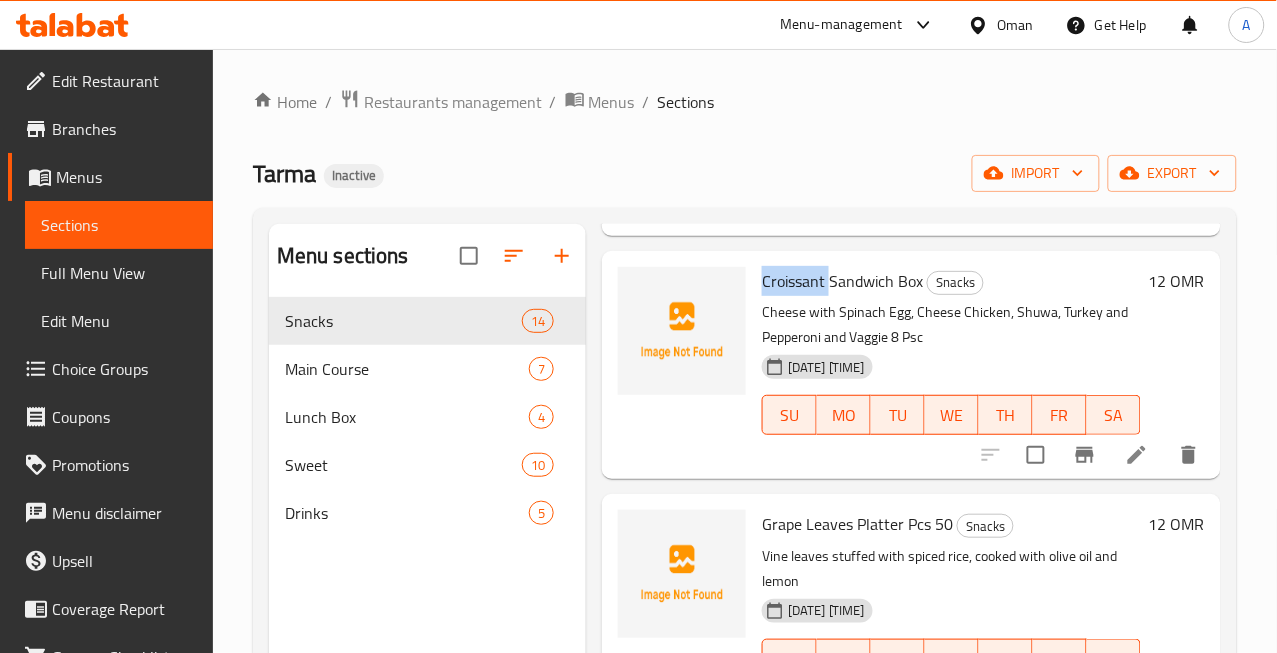 click on "Croissant Sandwich Box" at bounding box center [842, 281] 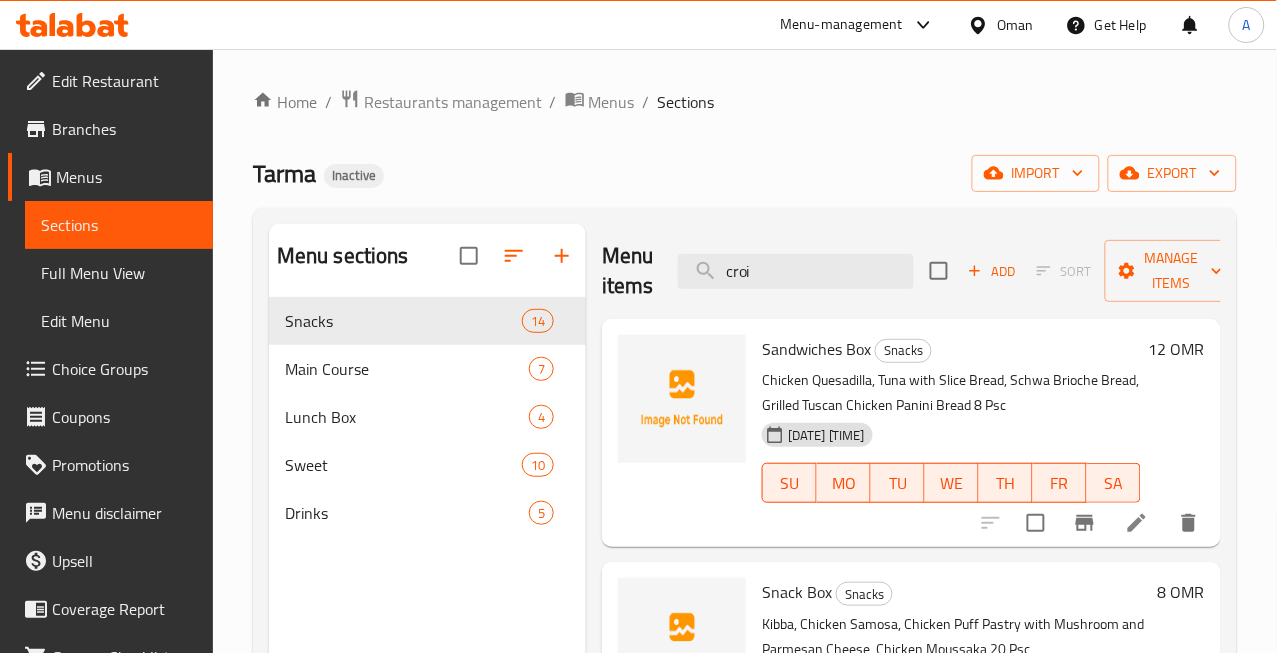 click on "croi" at bounding box center [796, 271] 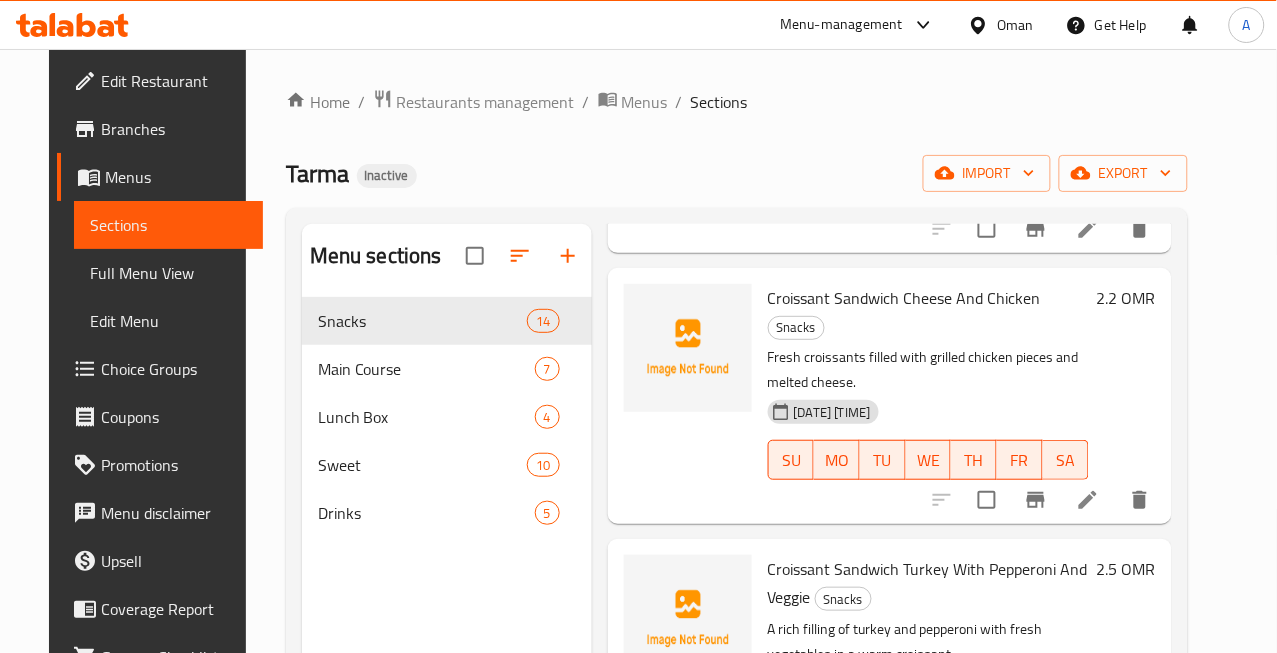 scroll, scrollTop: 567, scrollLeft: 0, axis: vertical 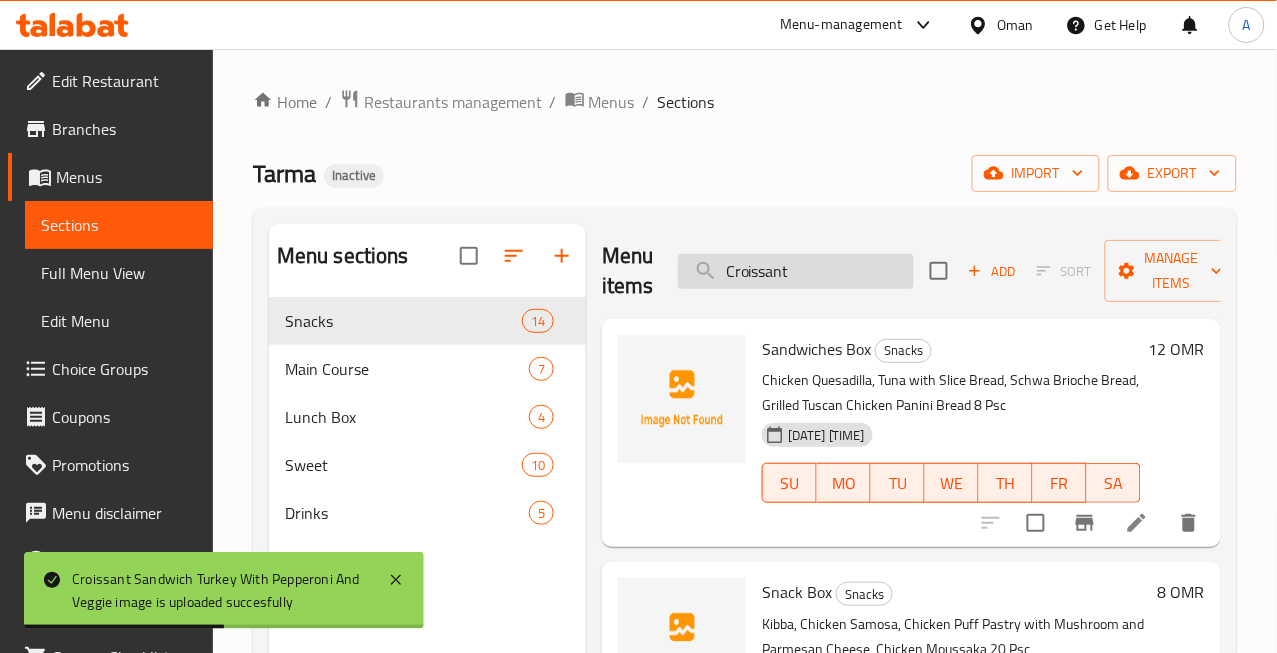 click on "Croissant" at bounding box center (796, 271) 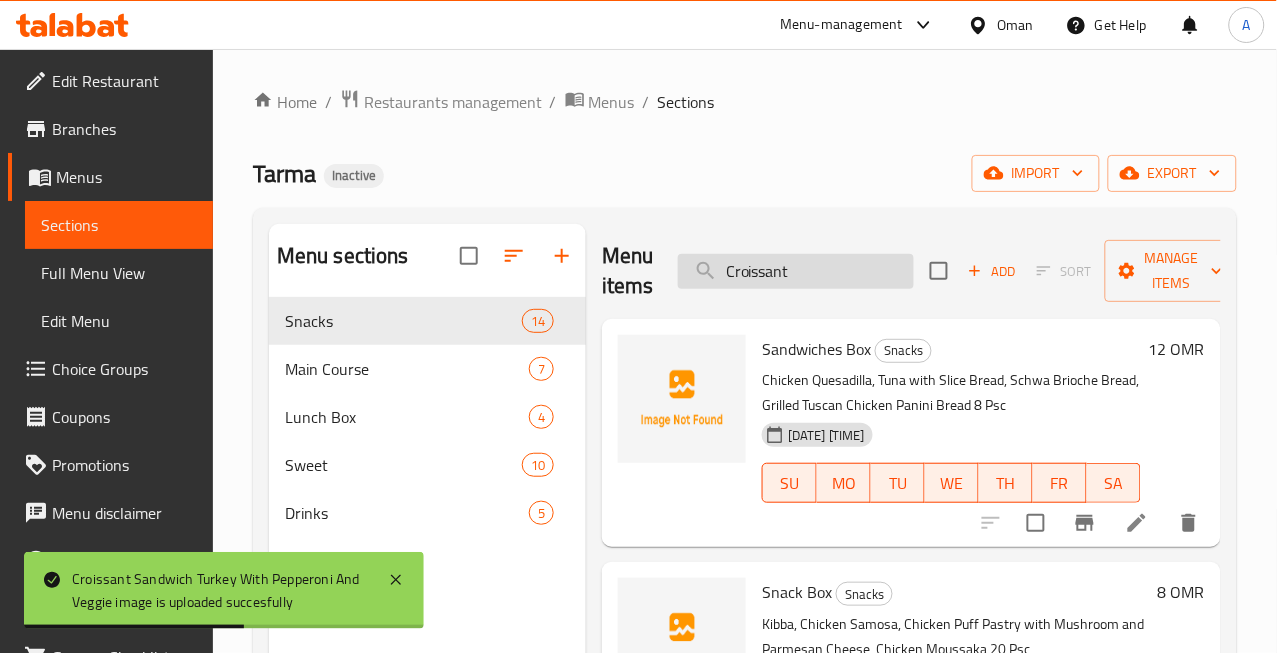 click on "Croissant" at bounding box center [796, 271] 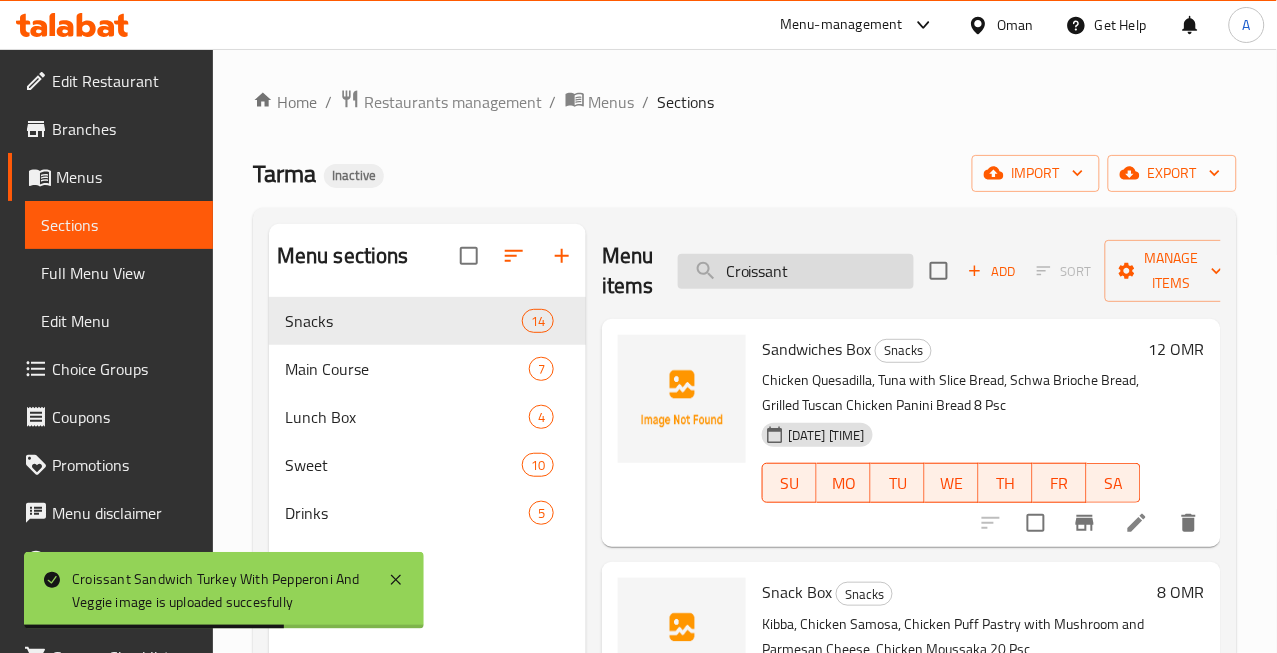 click on "Croissant" at bounding box center [796, 271] 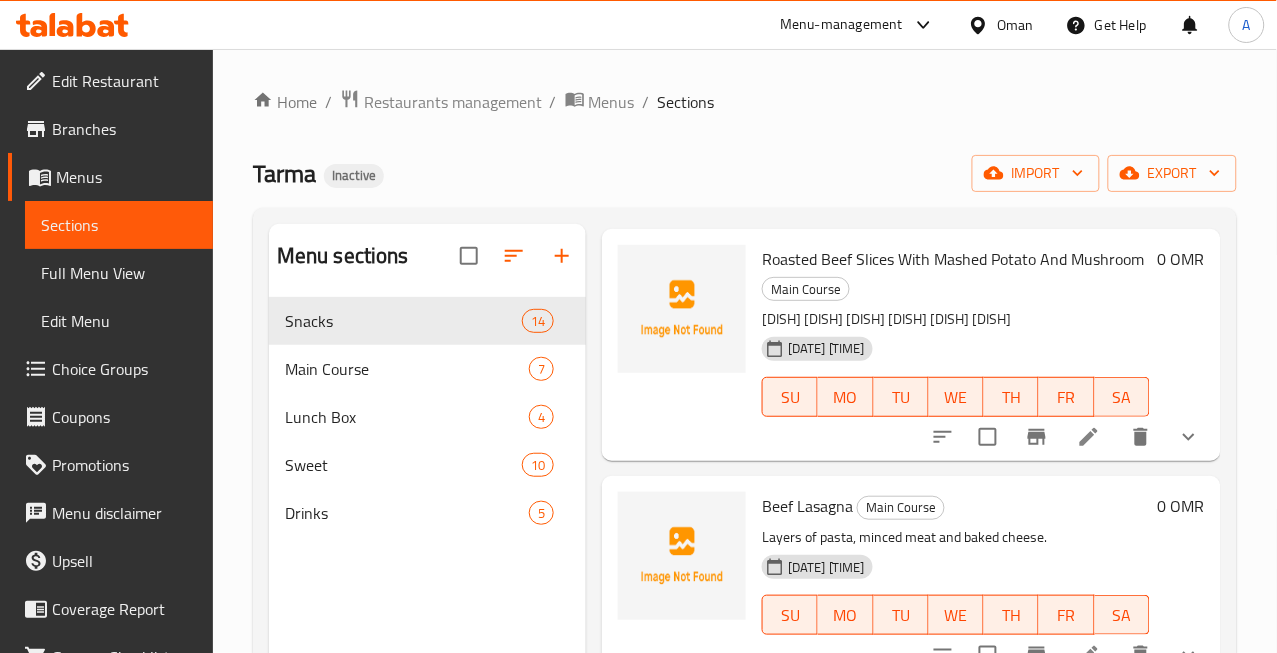 scroll, scrollTop: 403, scrollLeft: 0, axis: vertical 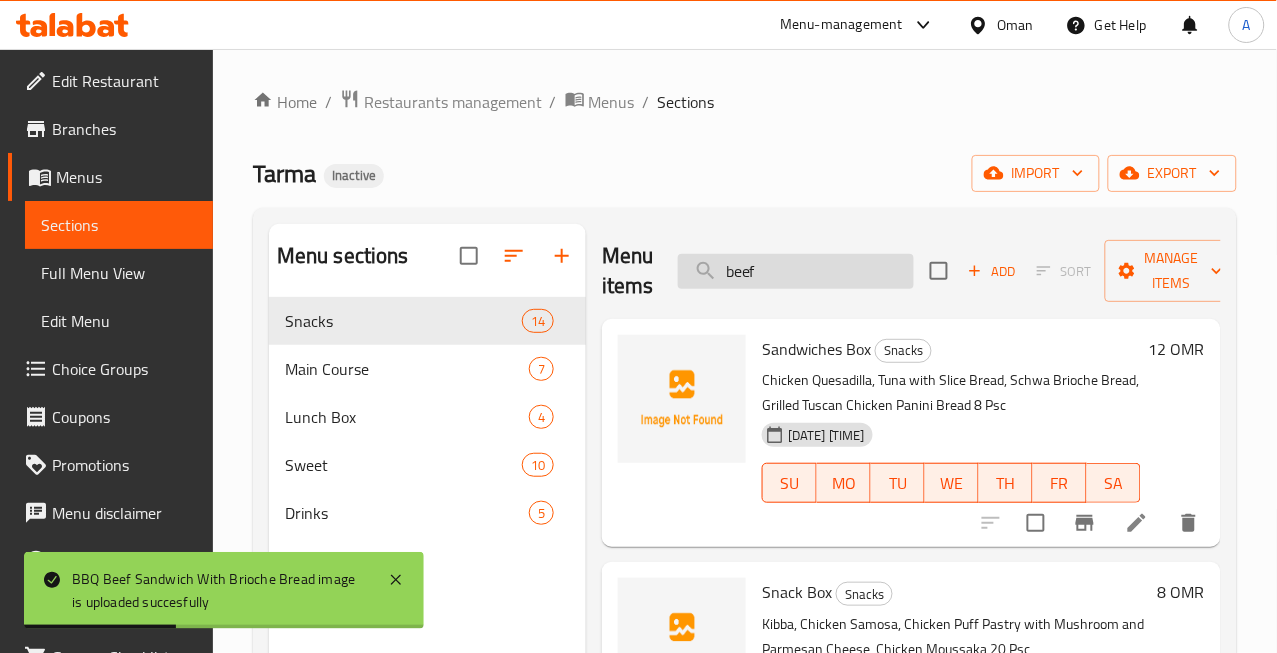 click on "beef" at bounding box center [796, 271] 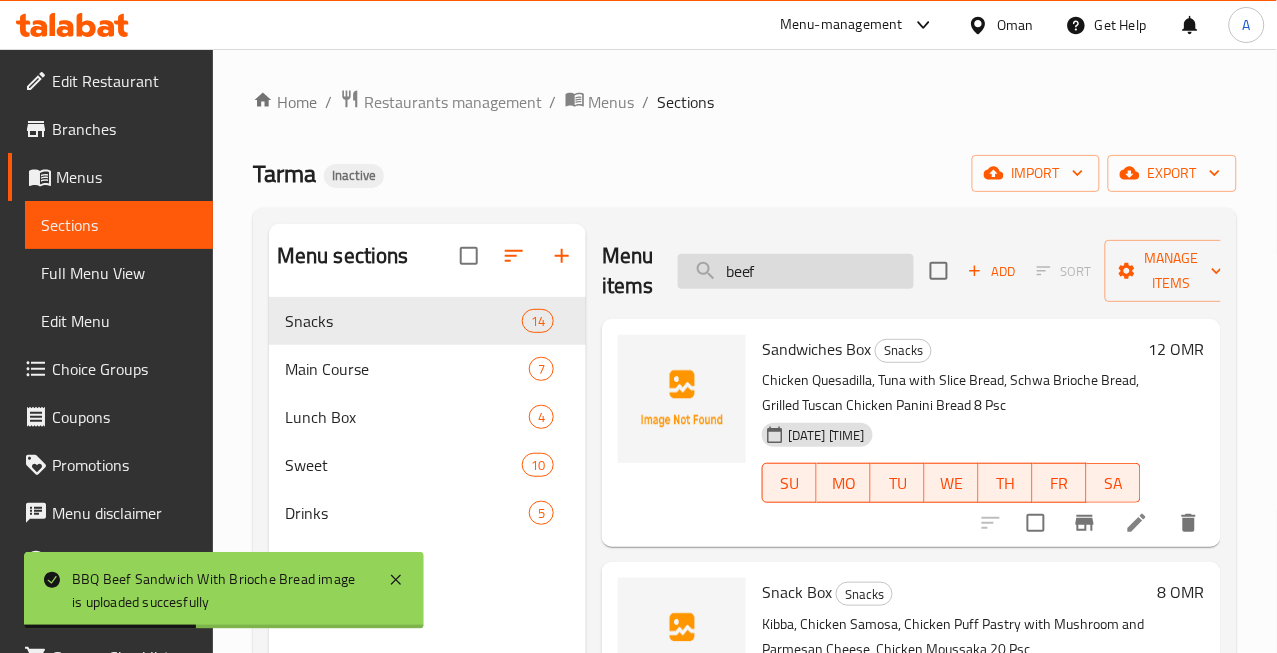 click on "beef" at bounding box center [796, 271] 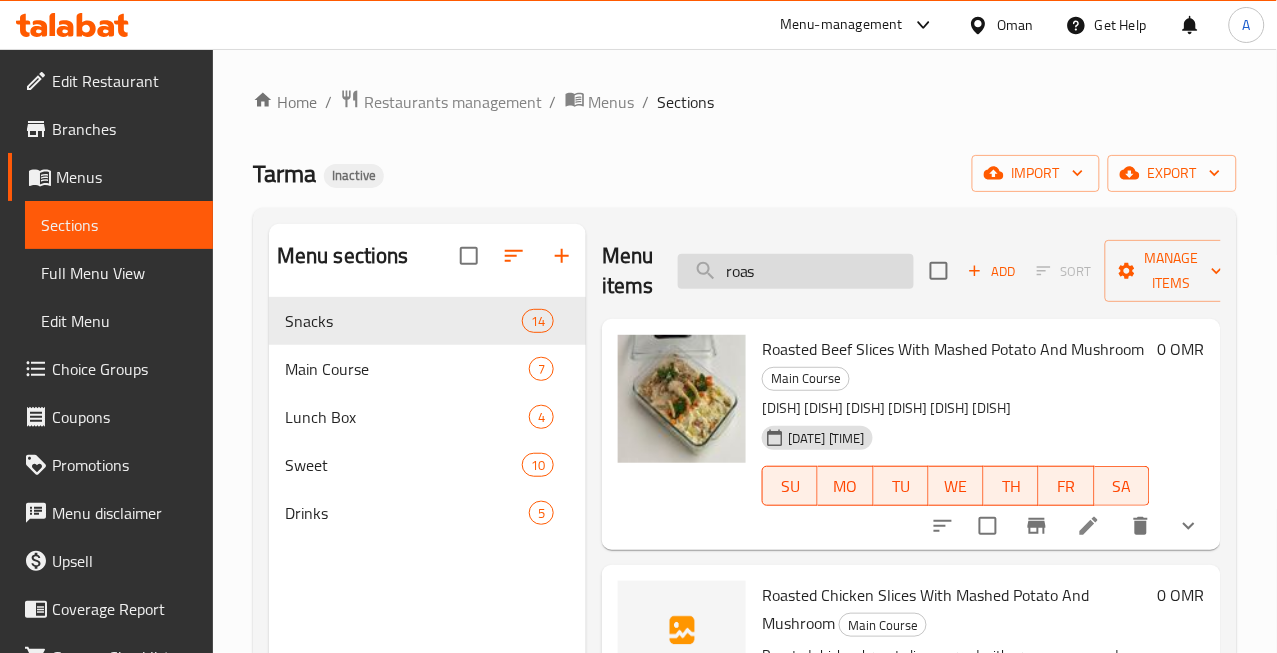 click on "roas" at bounding box center (796, 271) 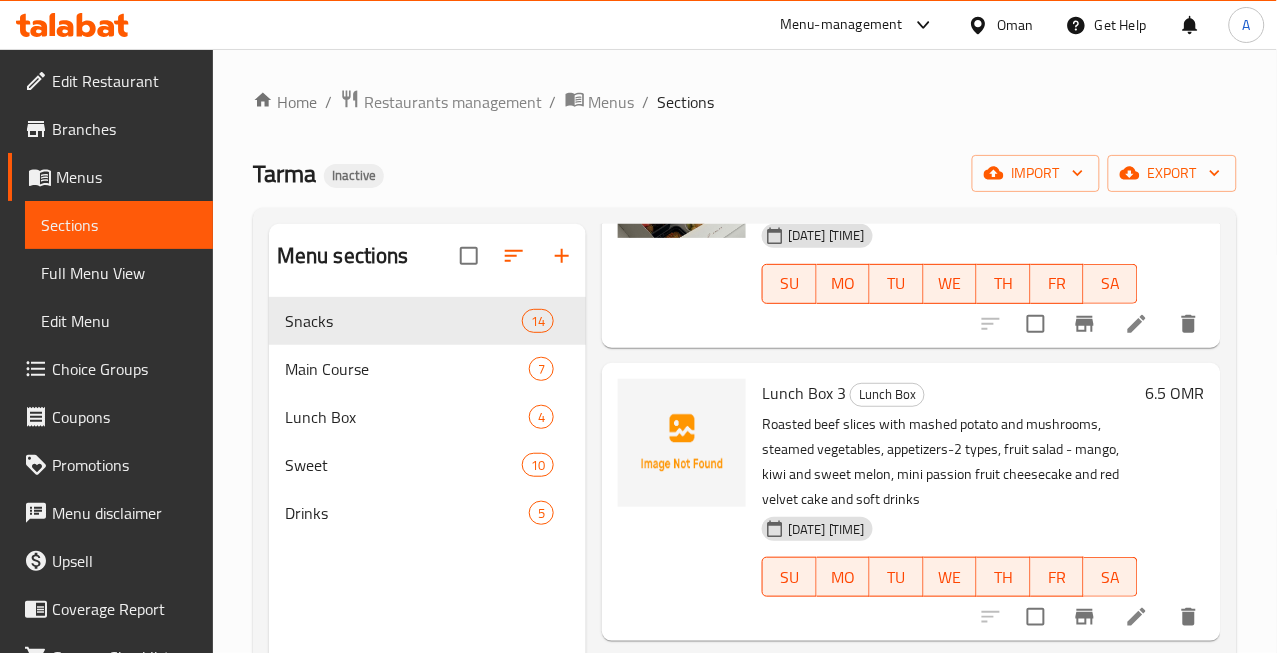 scroll, scrollTop: 500, scrollLeft: 0, axis: vertical 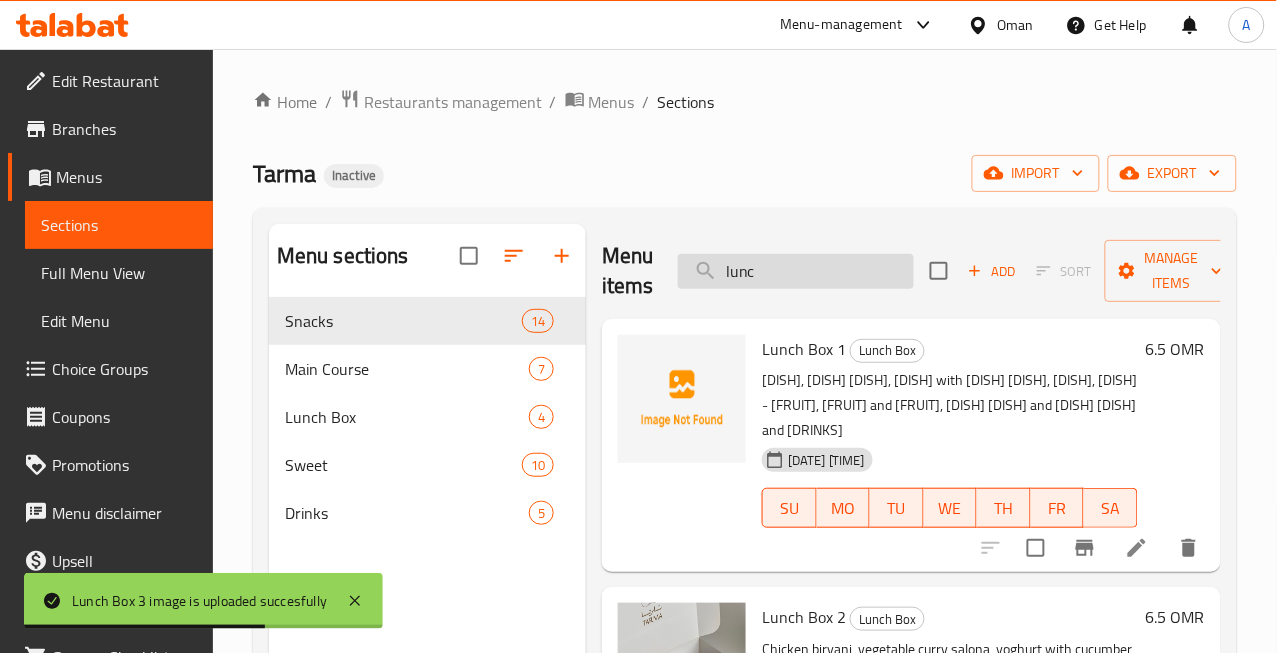 click on "lunc" at bounding box center (796, 271) 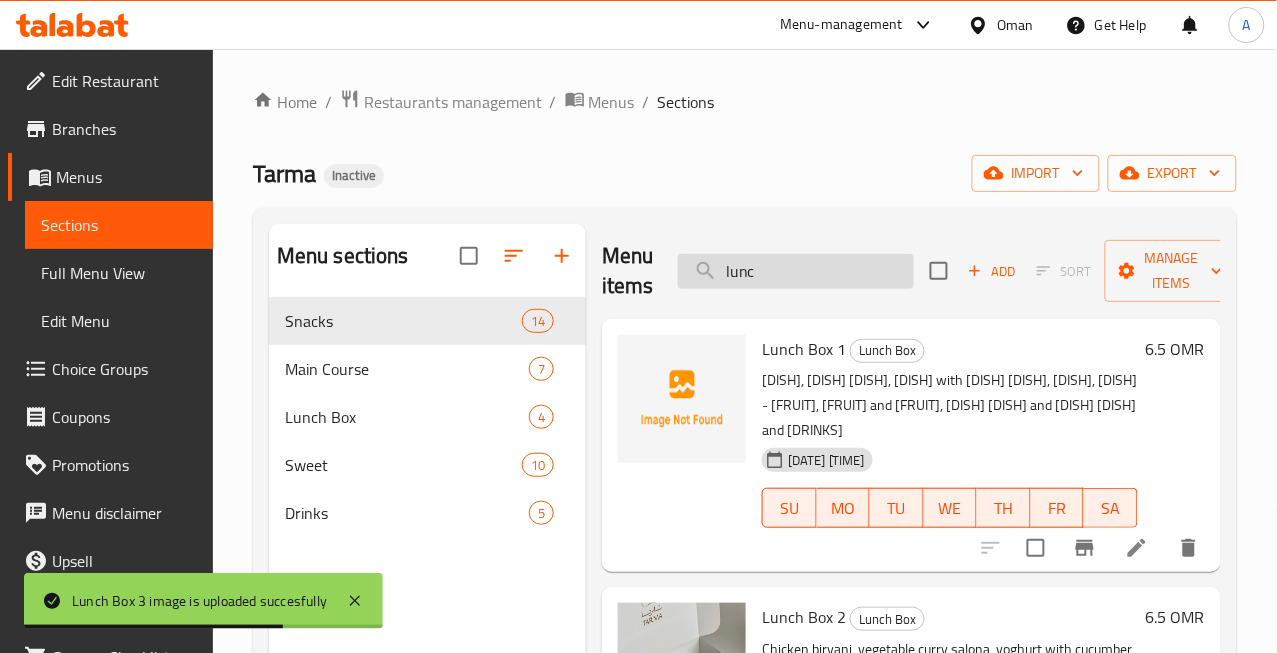 click on "lunc" at bounding box center (796, 271) 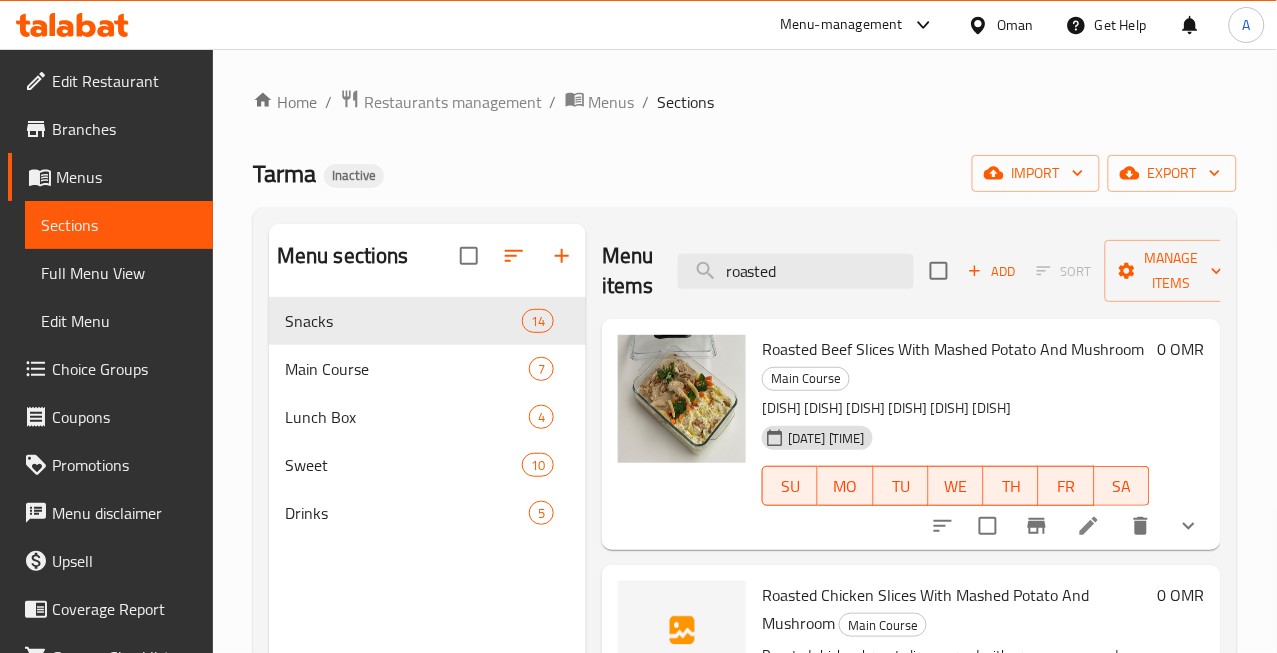 scroll, scrollTop: 212, scrollLeft: 0, axis: vertical 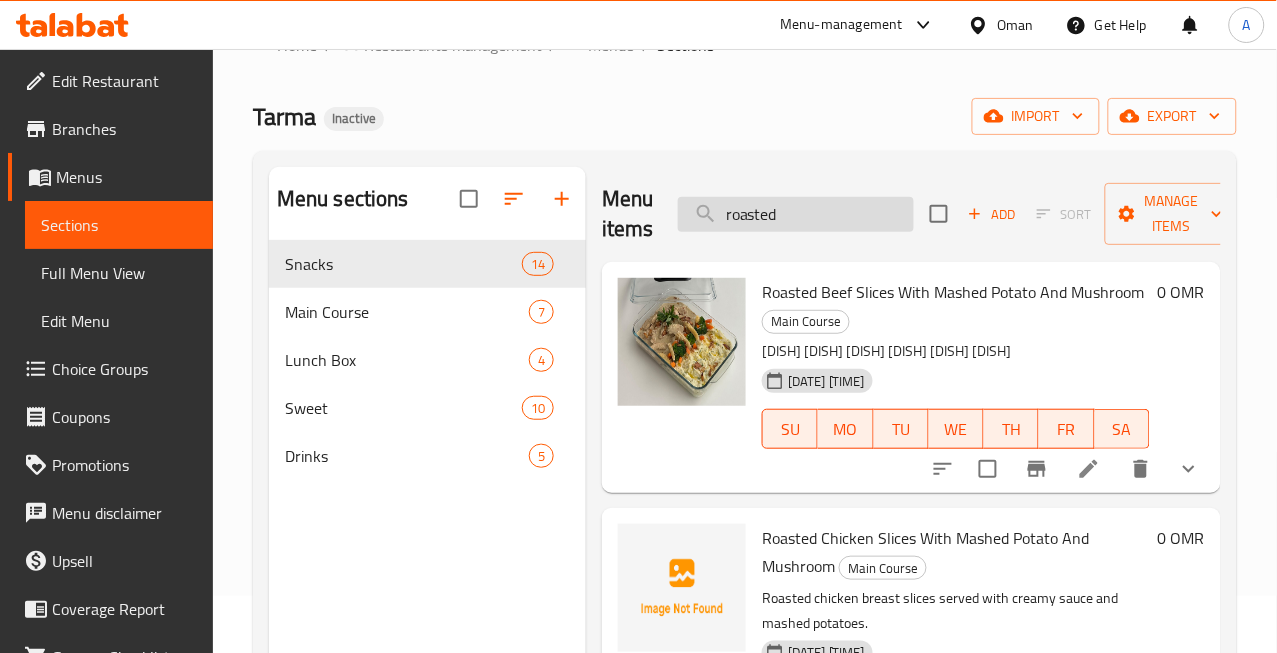 click on "roasted" at bounding box center [796, 214] 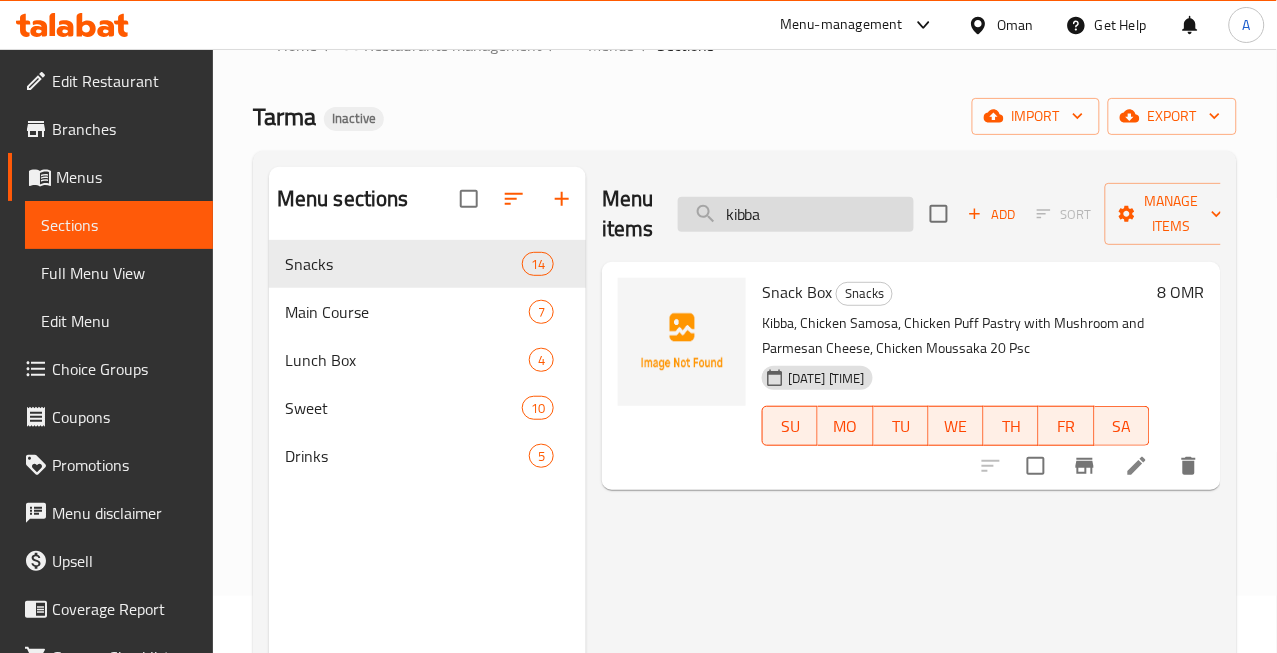 click on "kibba" at bounding box center (796, 214) 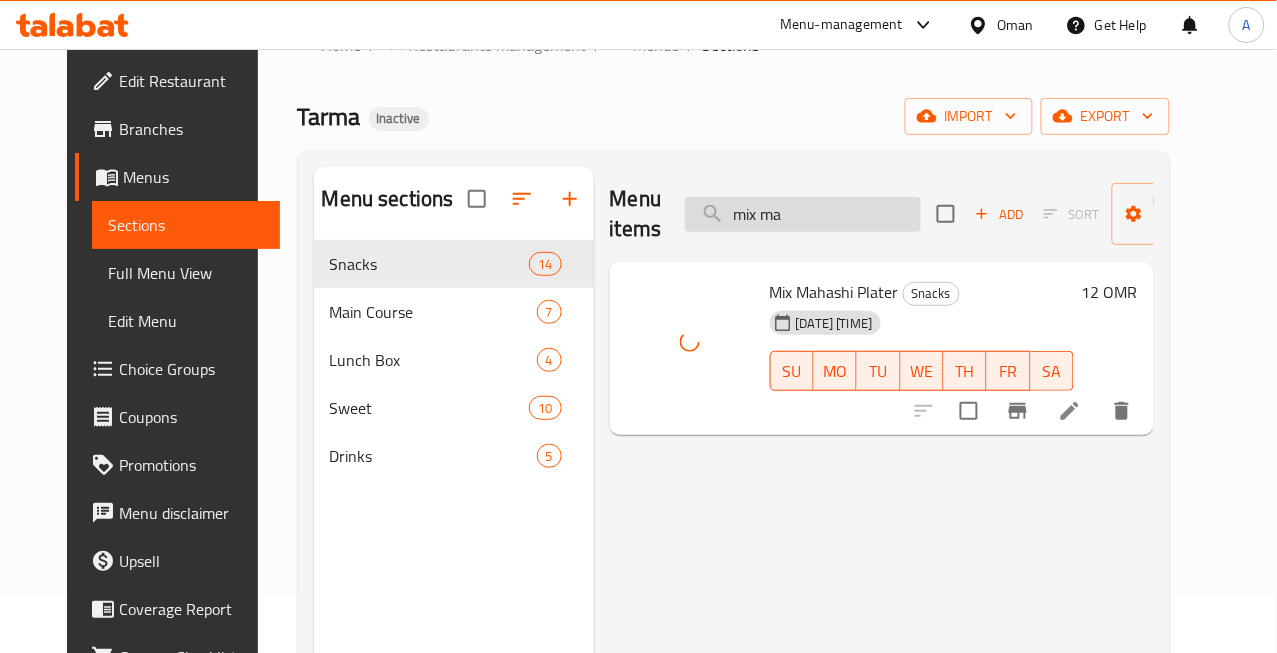 click on "mix ma" at bounding box center (803, 214) 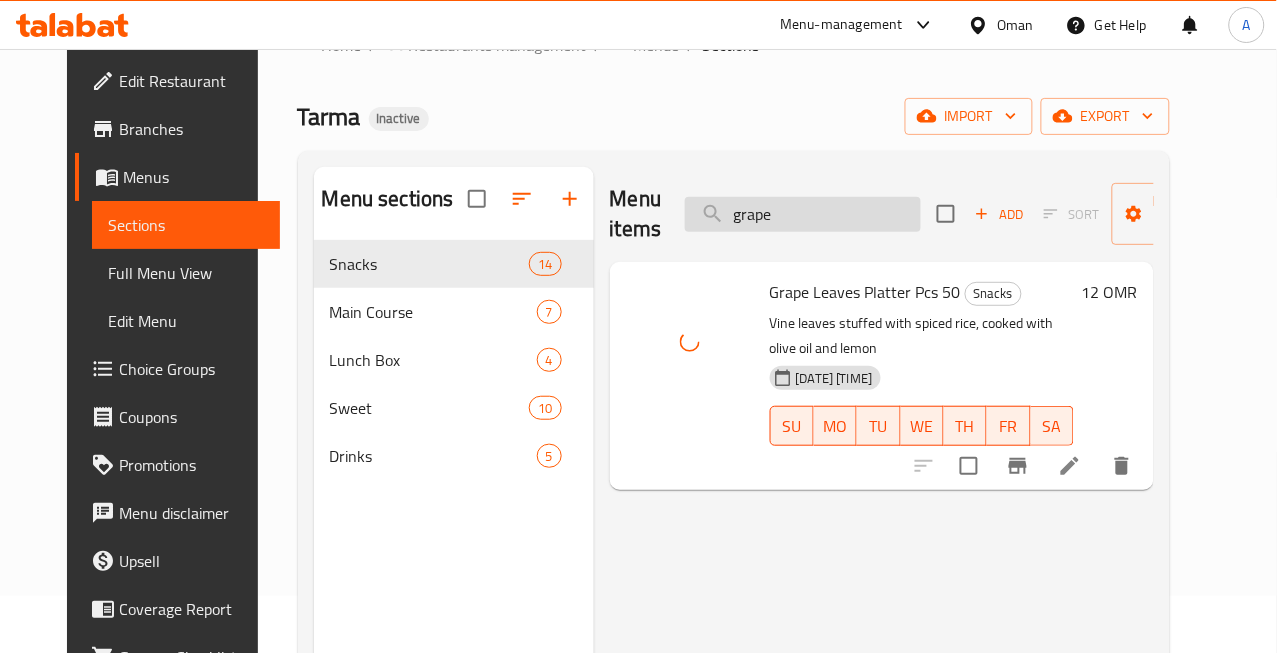 click on "grape" at bounding box center (803, 214) 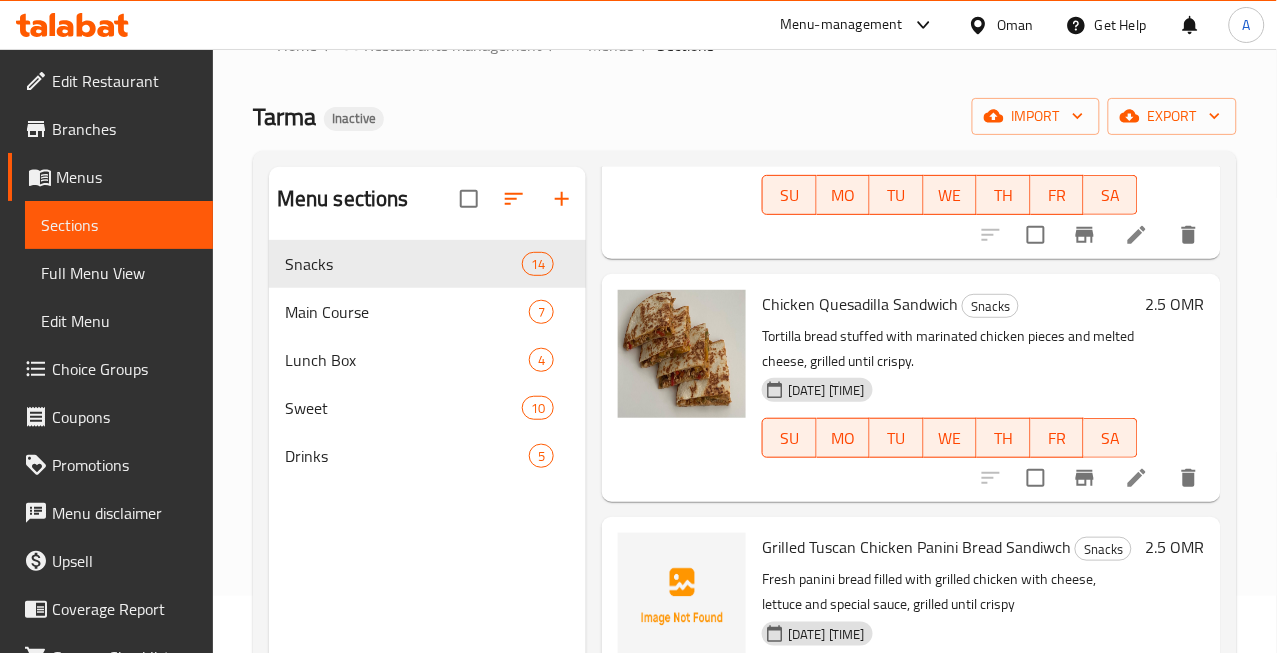 scroll, scrollTop: 2706, scrollLeft: 0, axis: vertical 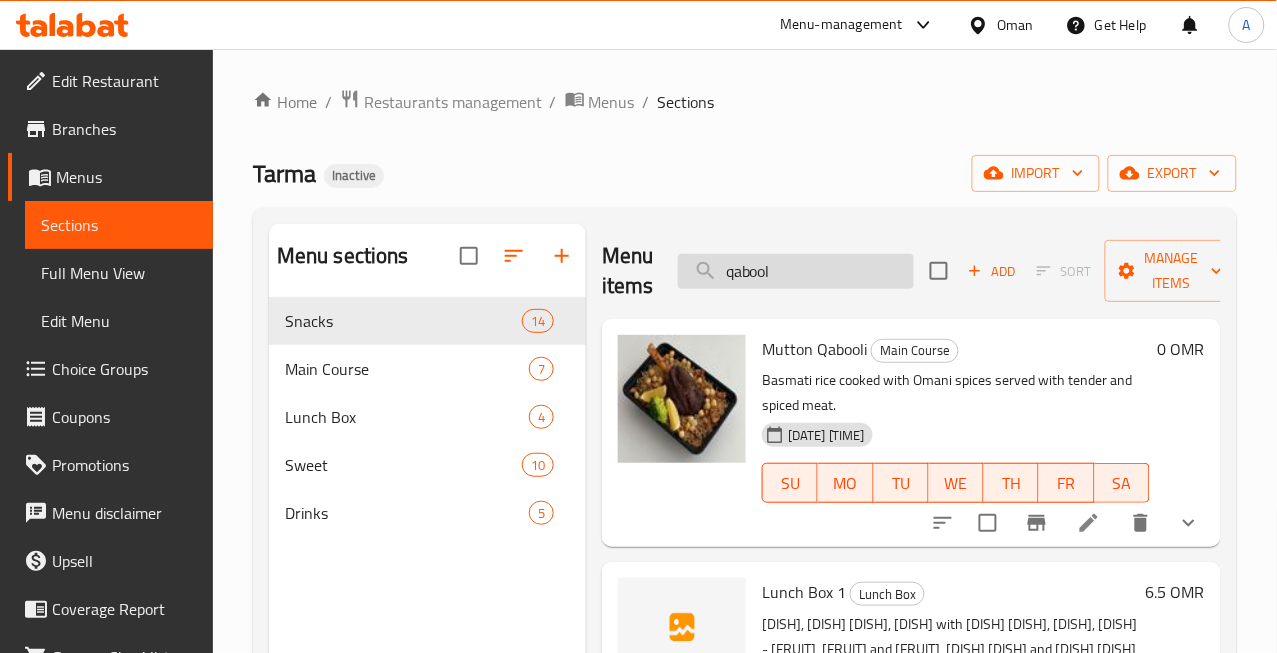 click on "qabool" at bounding box center (796, 271) 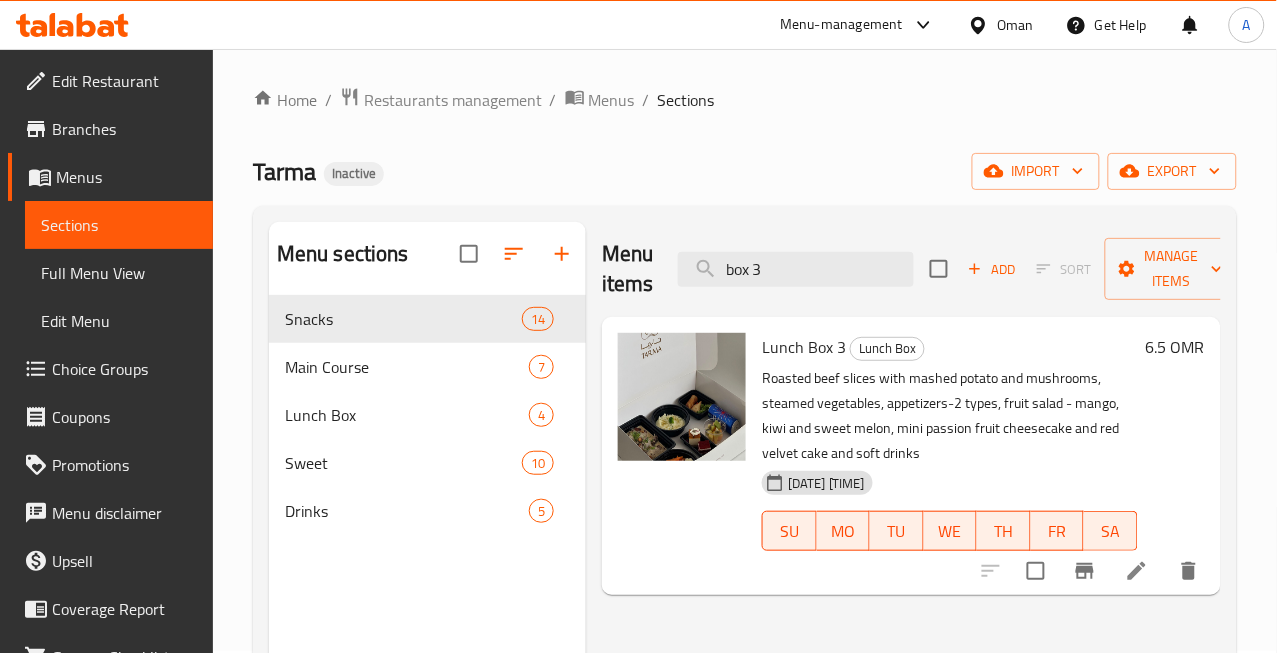 scroll, scrollTop: 0, scrollLeft: 0, axis: both 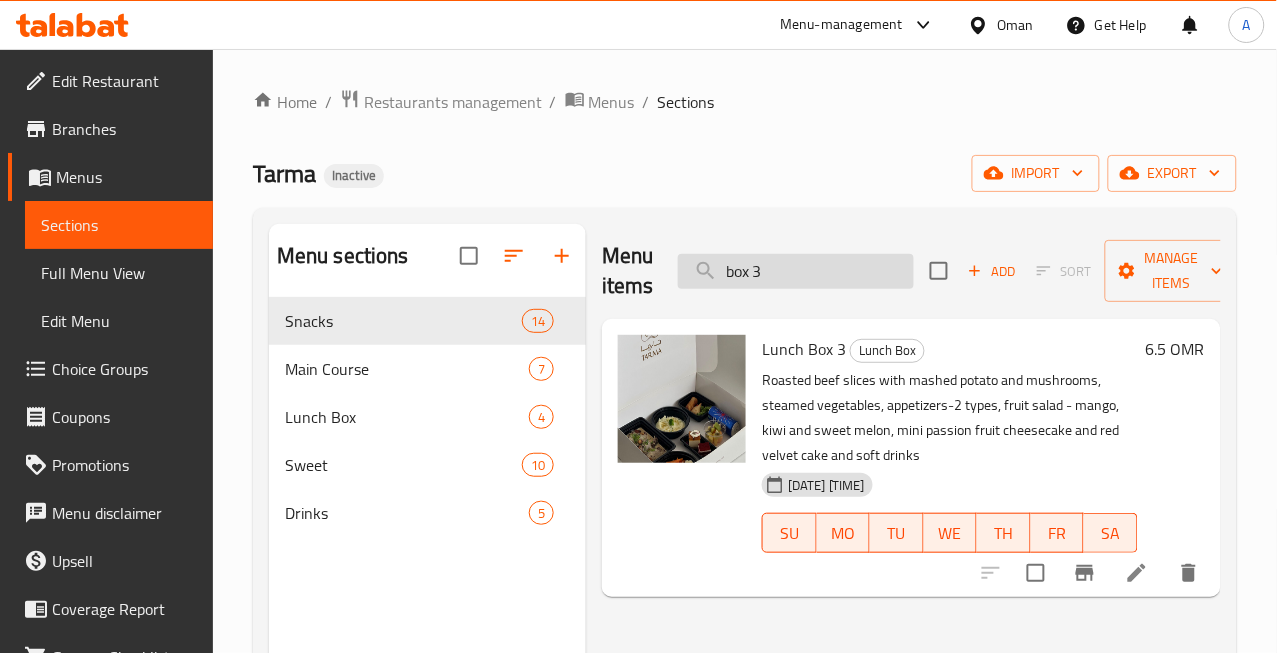 click on "box 3" at bounding box center (796, 271) 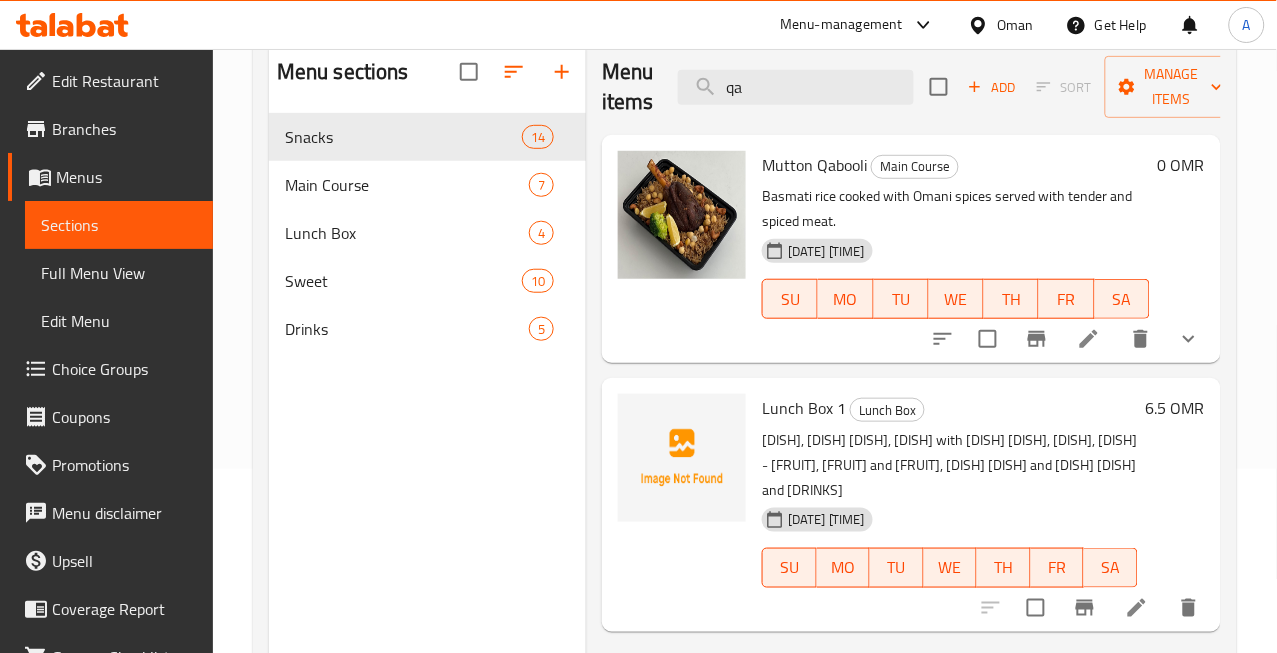 scroll, scrollTop: 222, scrollLeft: 0, axis: vertical 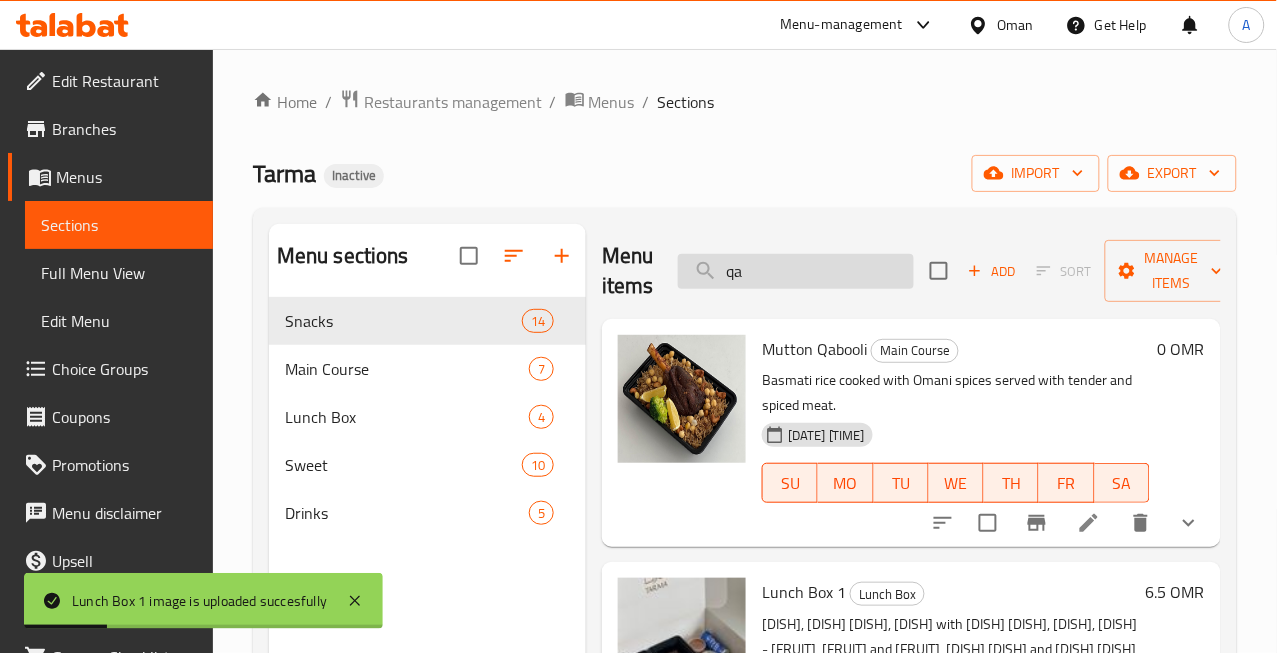drag, startPoint x: 726, startPoint y: 267, endPoint x: 680, endPoint y: 270, distance: 46.09772 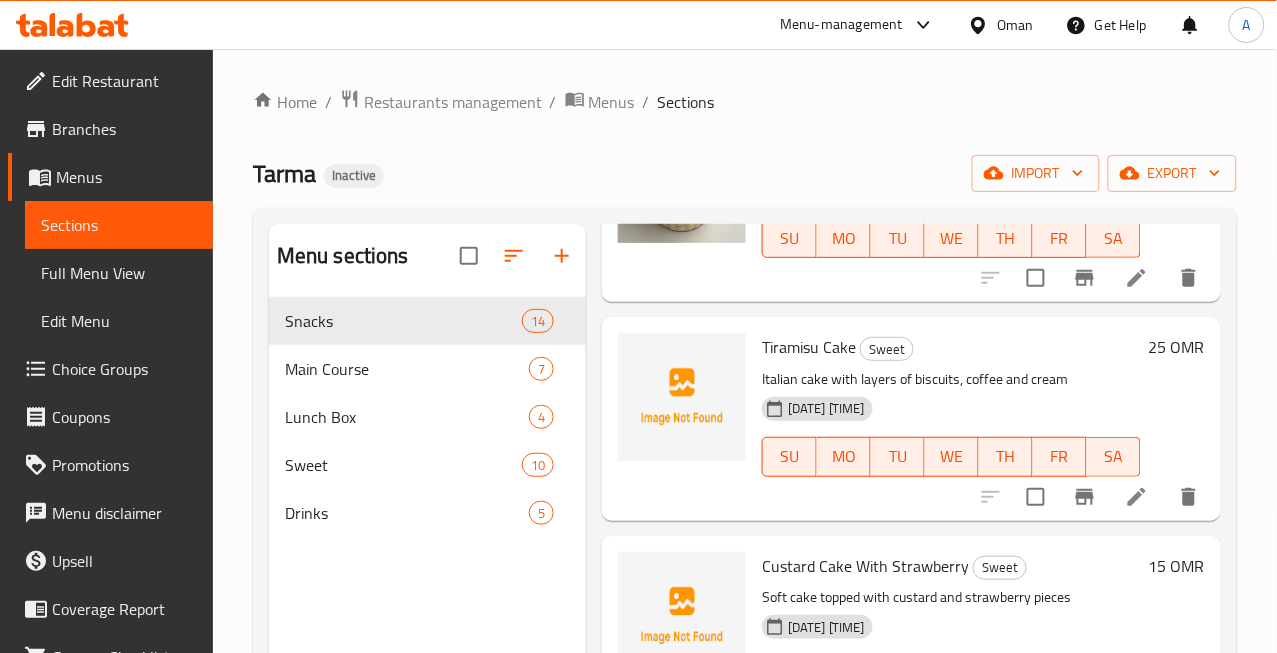 scroll, scrollTop: 1333, scrollLeft: 0, axis: vertical 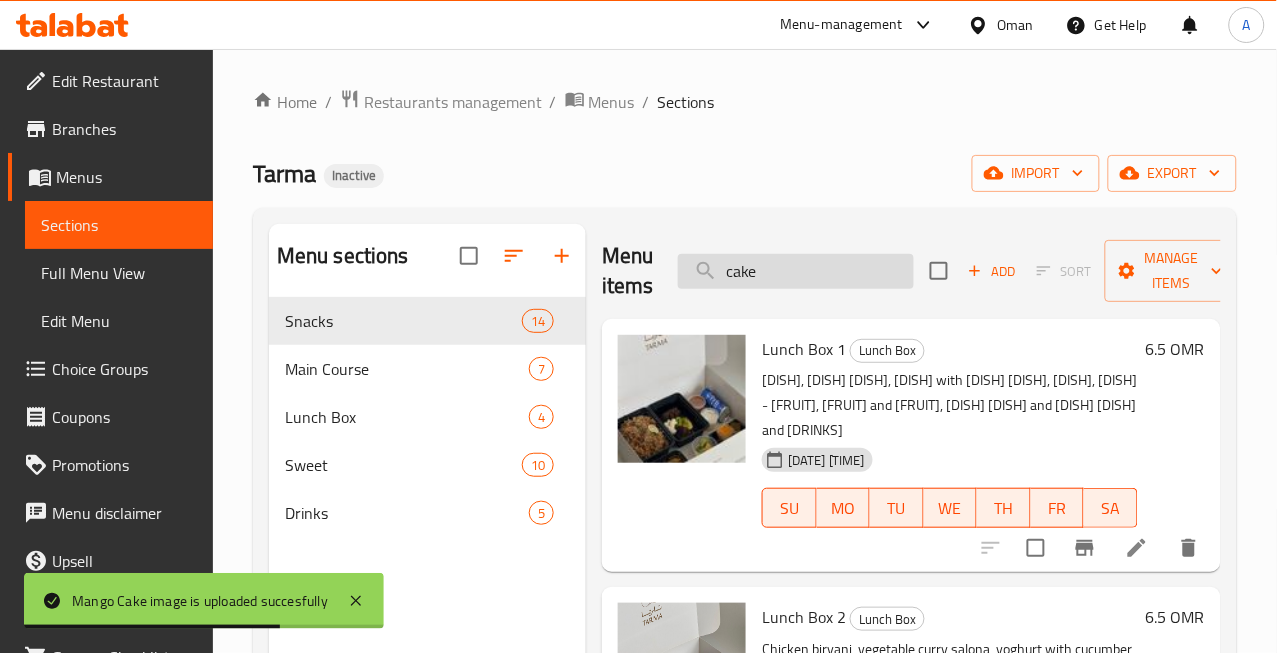 click on "cake" at bounding box center (796, 271) 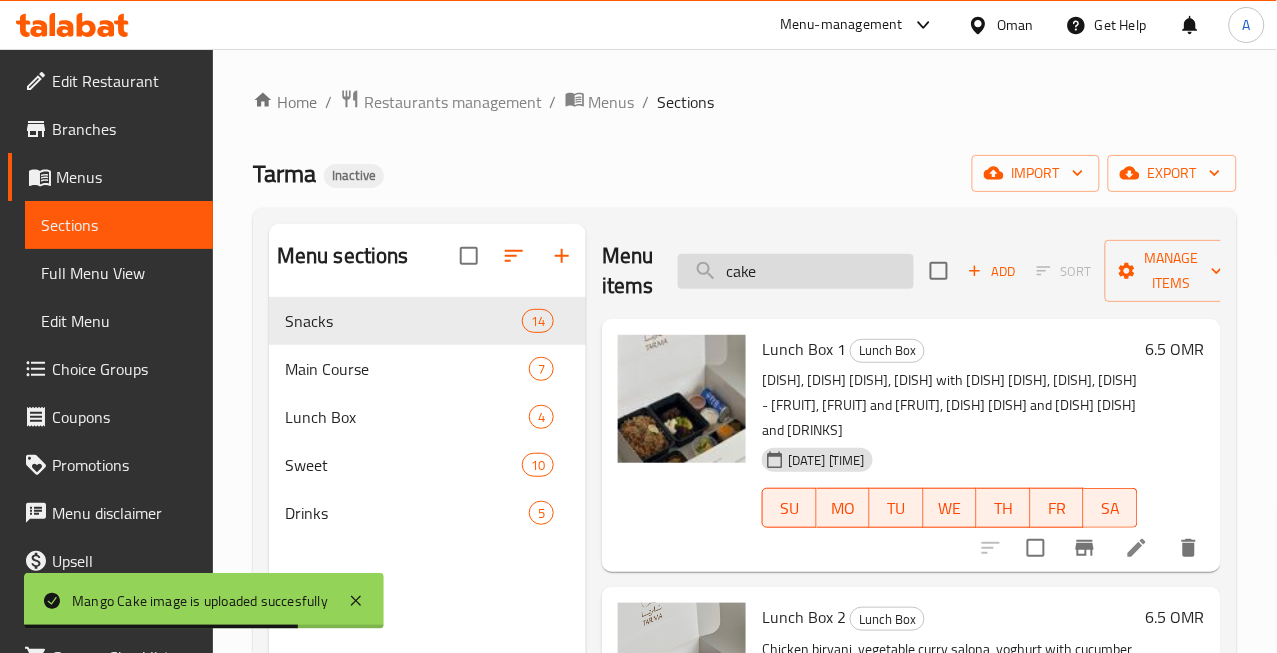 click on "cake" at bounding box center (796, 271) 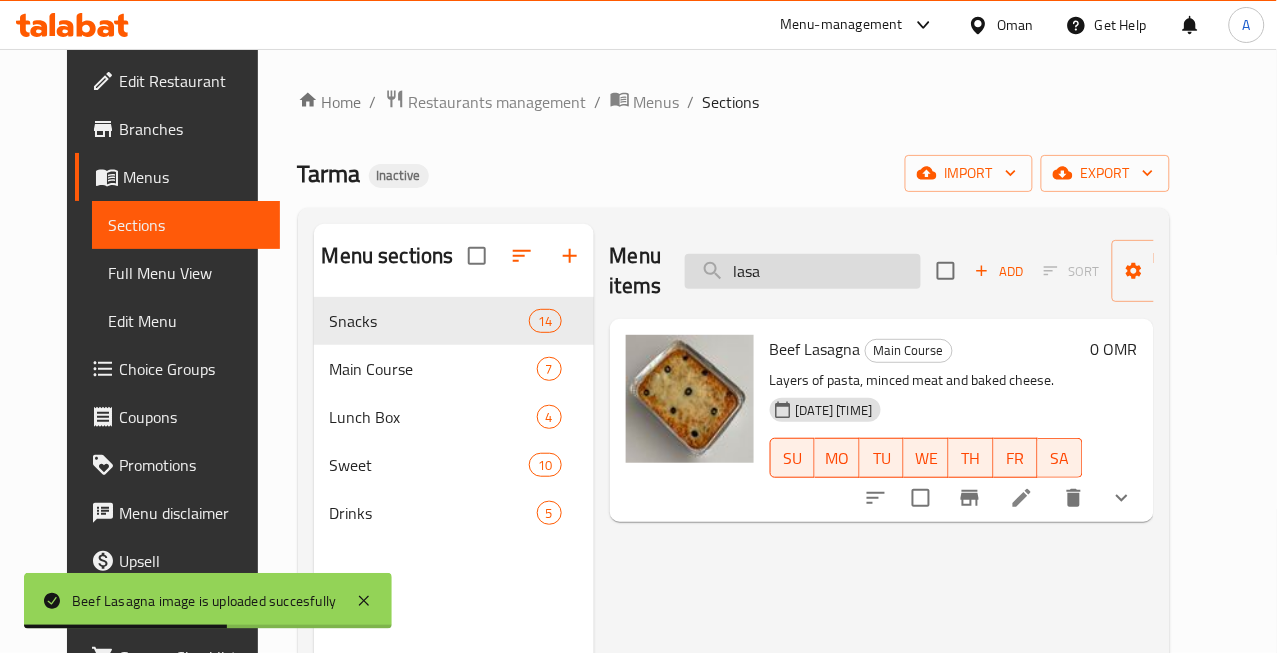 click on "lasa" at bounding box center (803, 271) 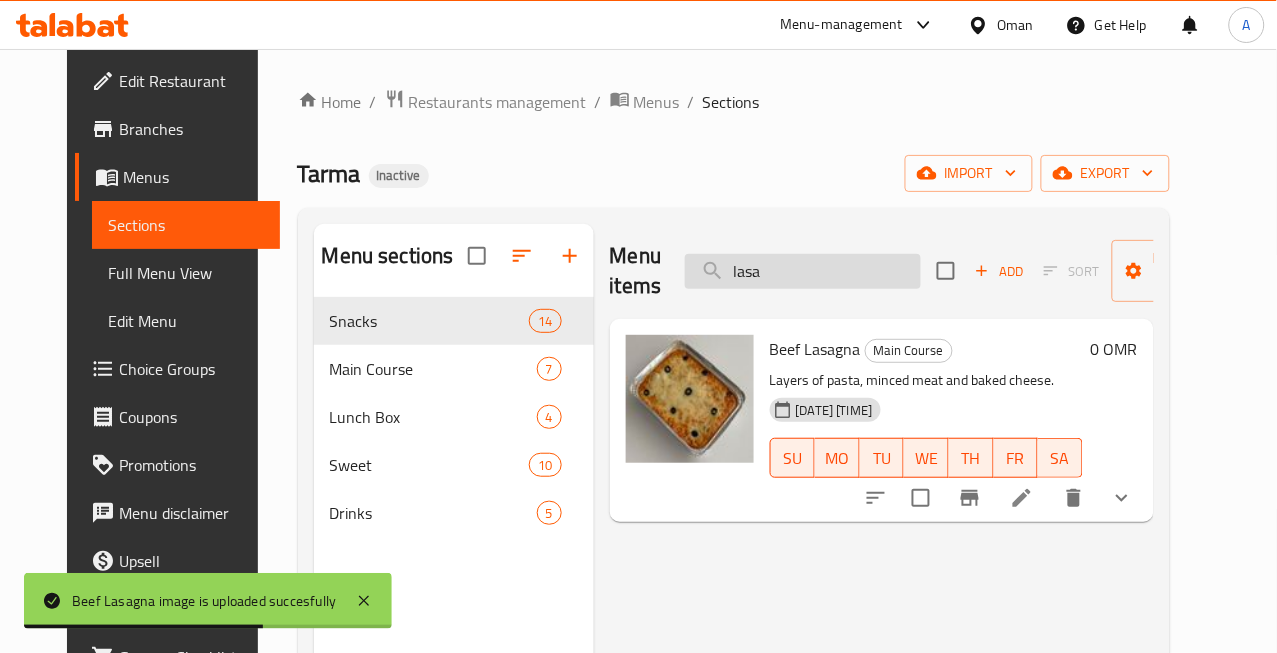 click on "lasa" at bounding box center (803, 271) 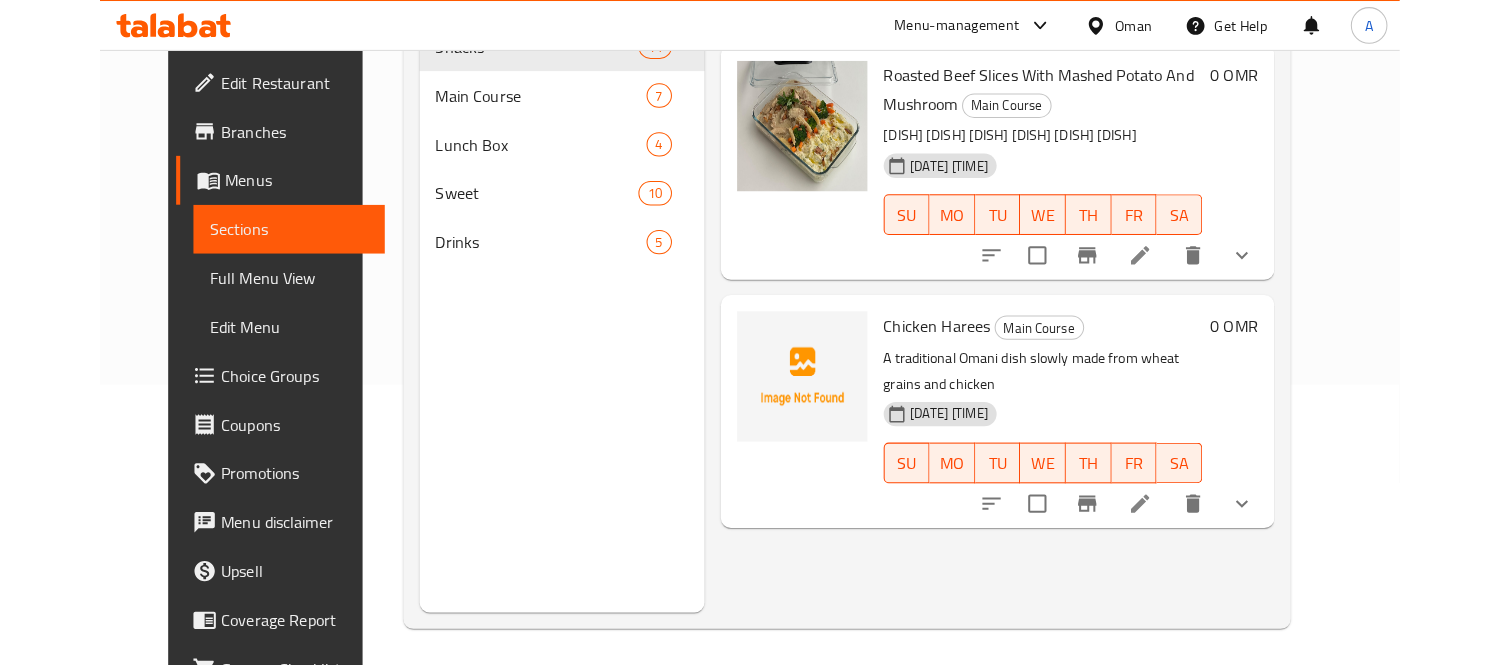 scroll, scrollTop: 280, scrollLeft: 0, axis: vertical 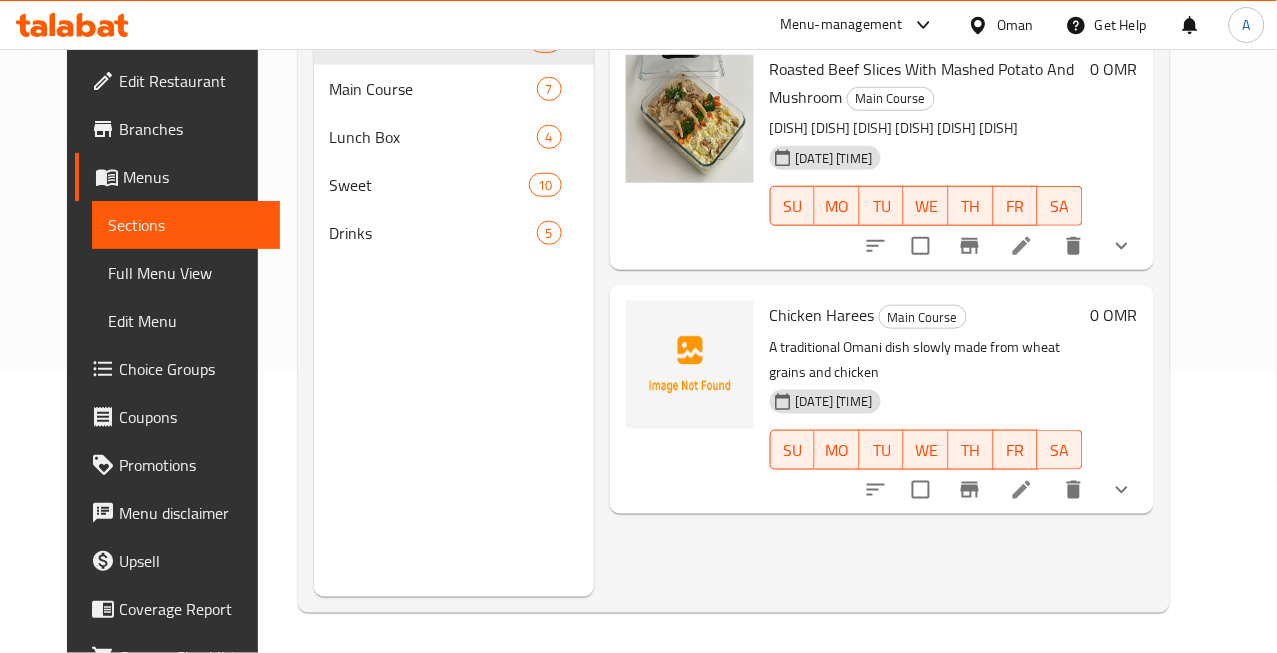 type on "har" 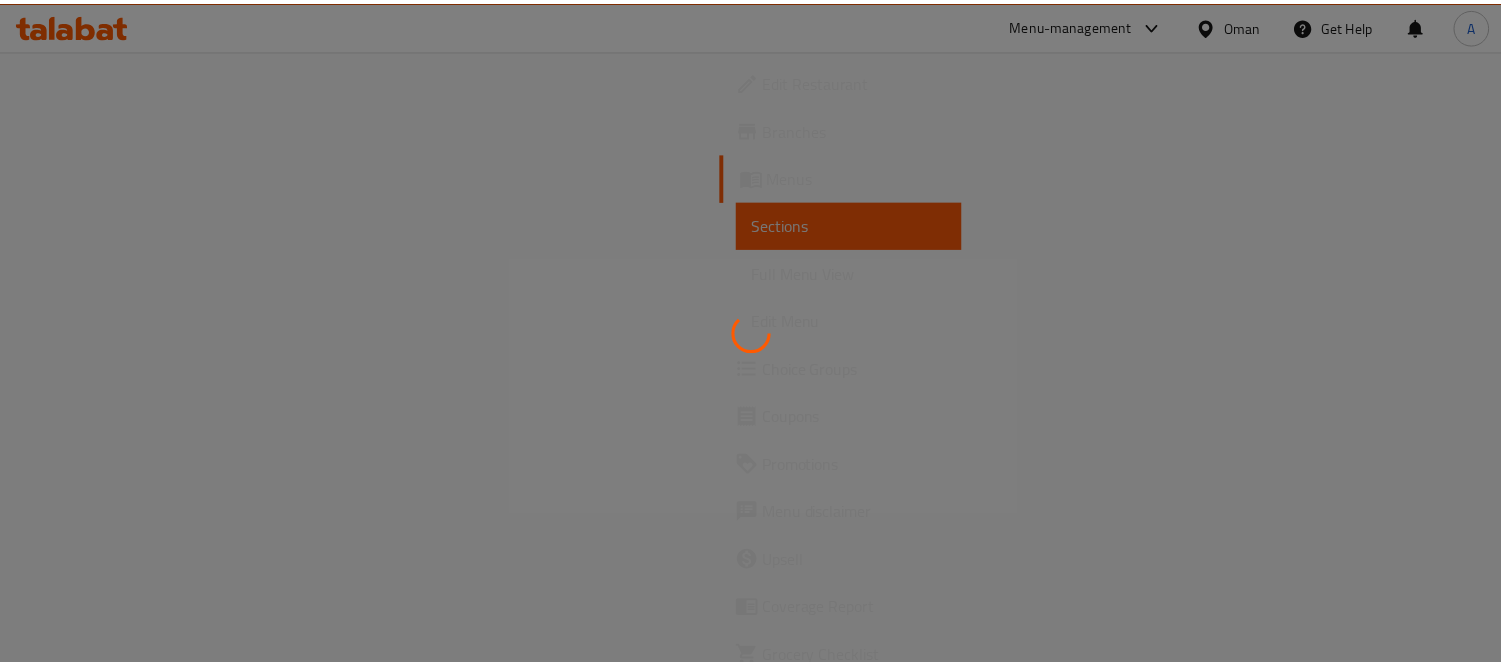 scroll, scrollTop: 0, scrollLeft: 0, axis: both 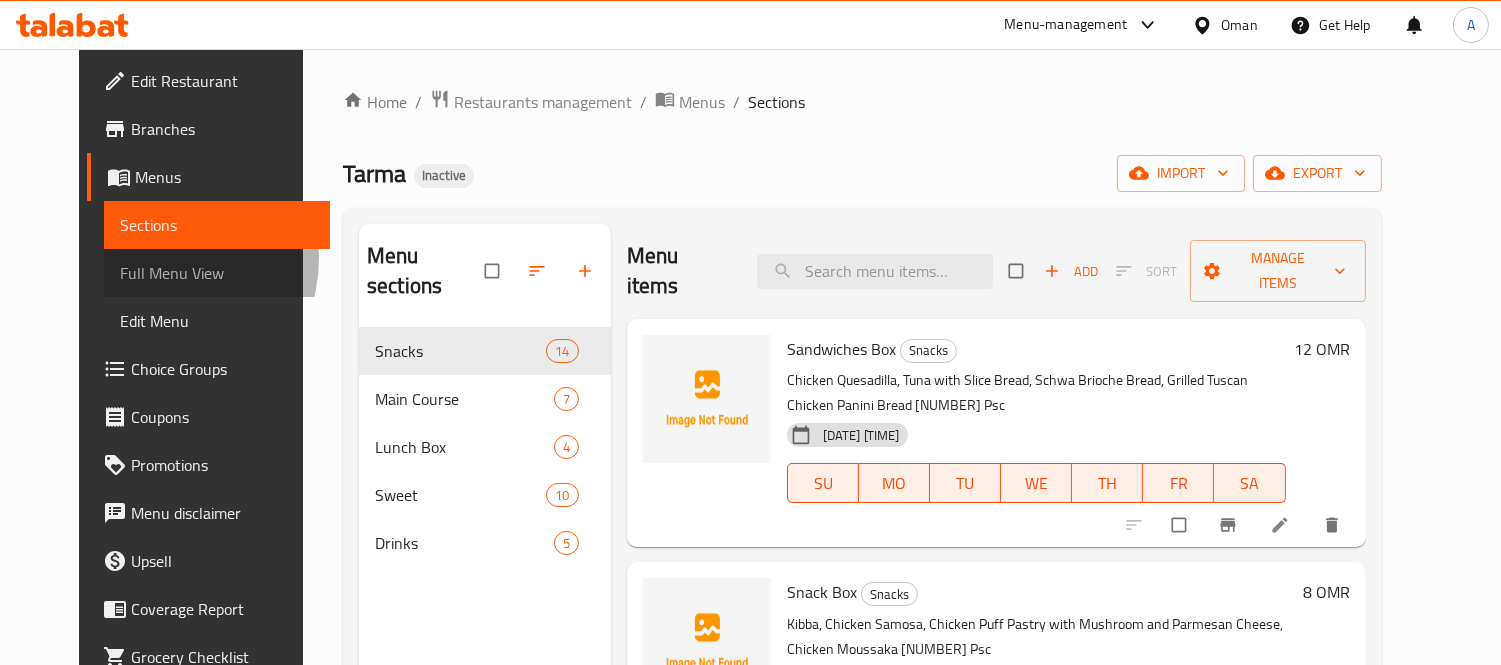 click on "Full Menu View" at bounding box center [217, 273] 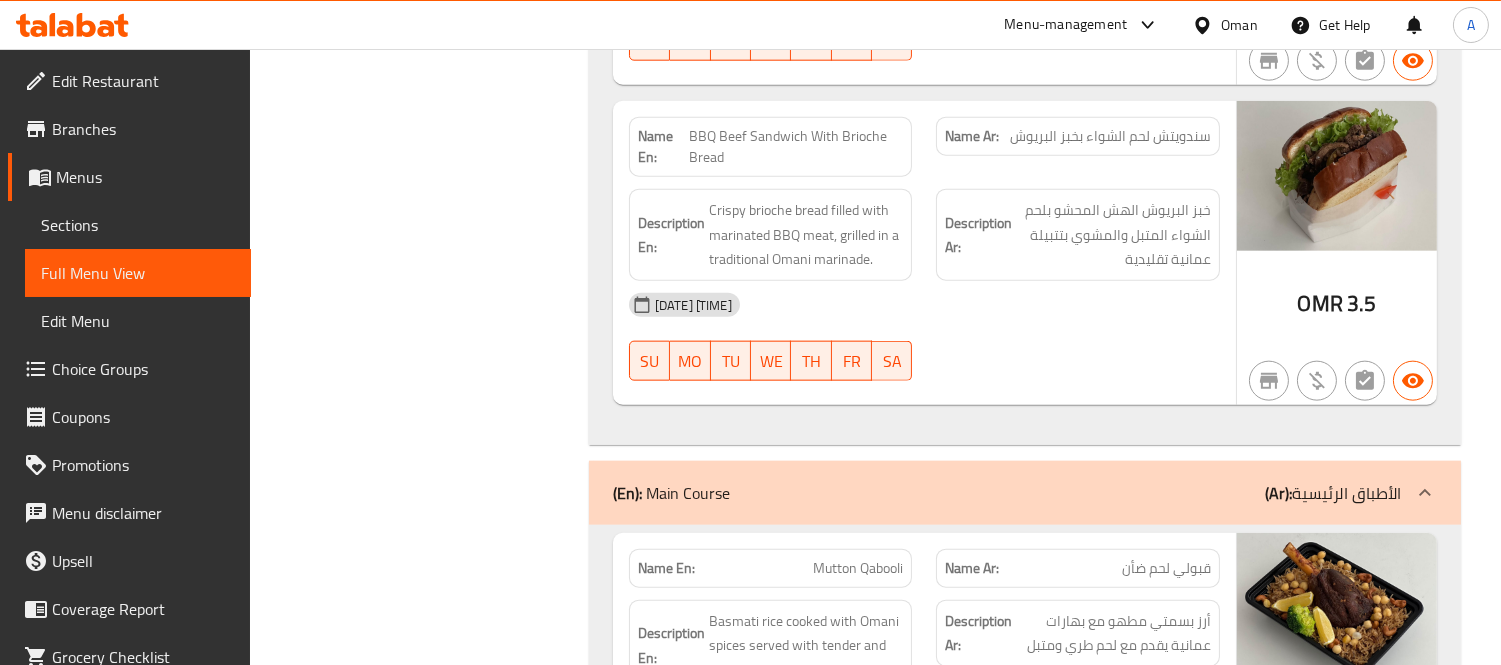 scroll, scrollTop: 4555, scrollLeft: 0, axis: vertical 